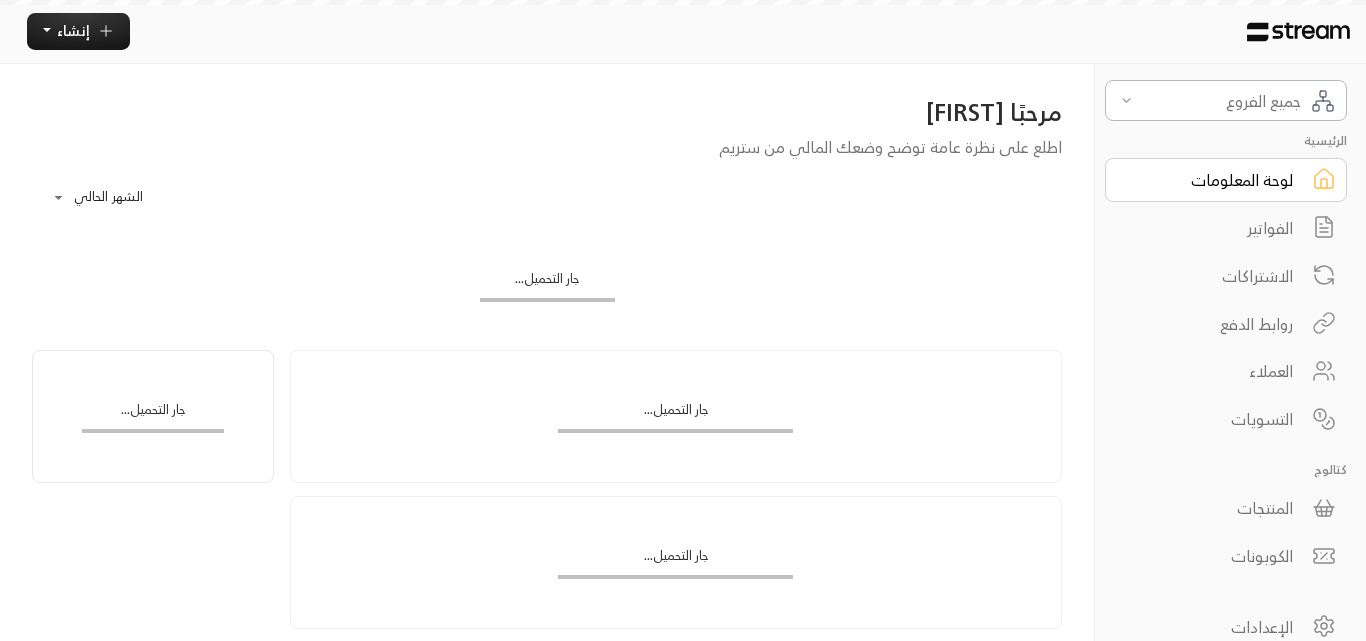 scroll, scrollTop: 0, scrollLeft: 0, axis: both 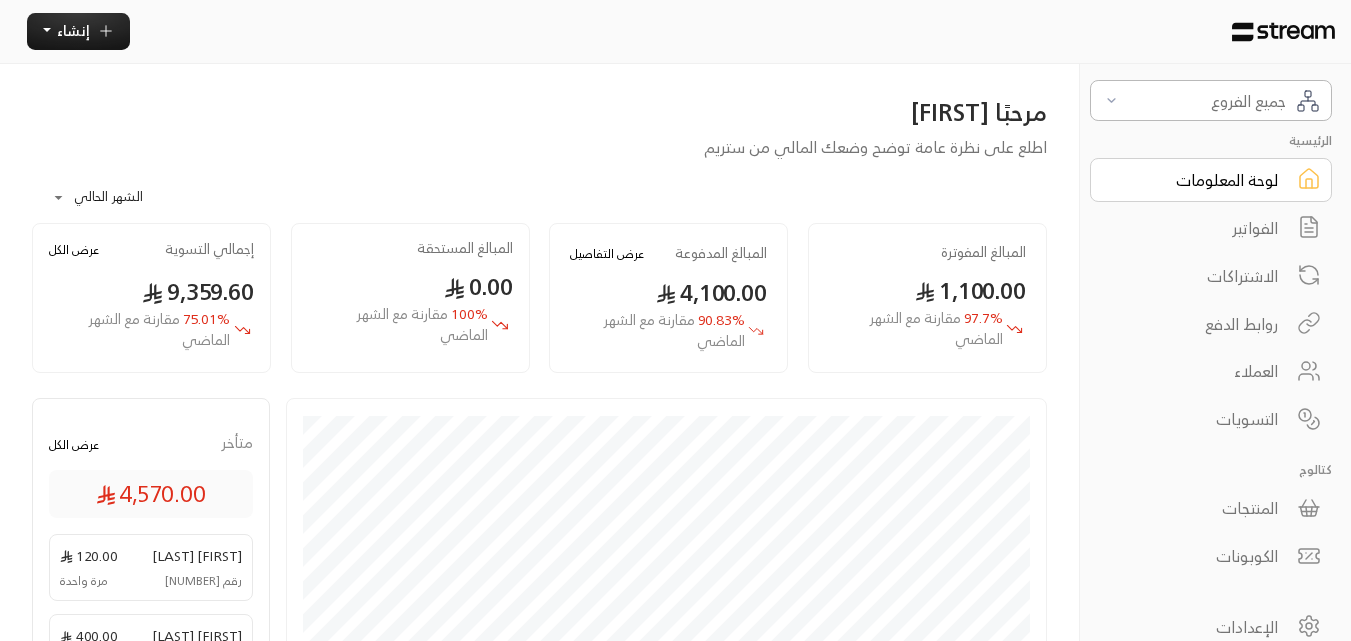 click on "الفواتير" at bounding box center [1197, 228] 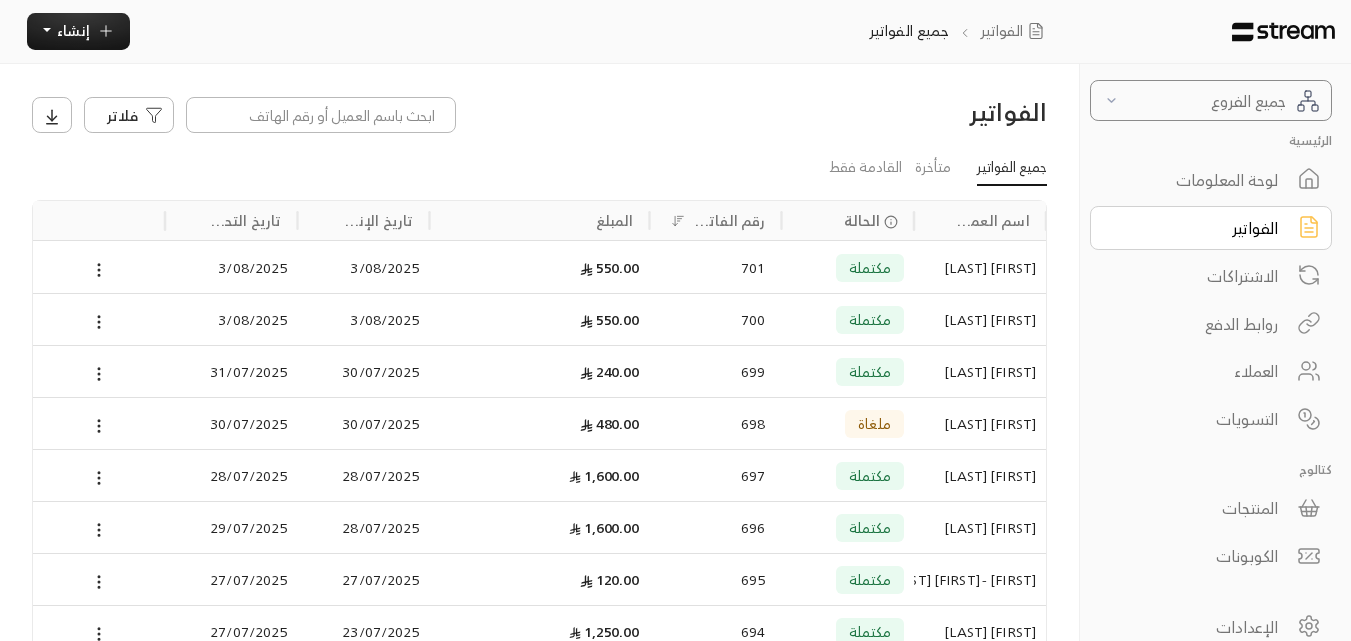 click on "جميع الفروع" at bounding box center (1210, 100) 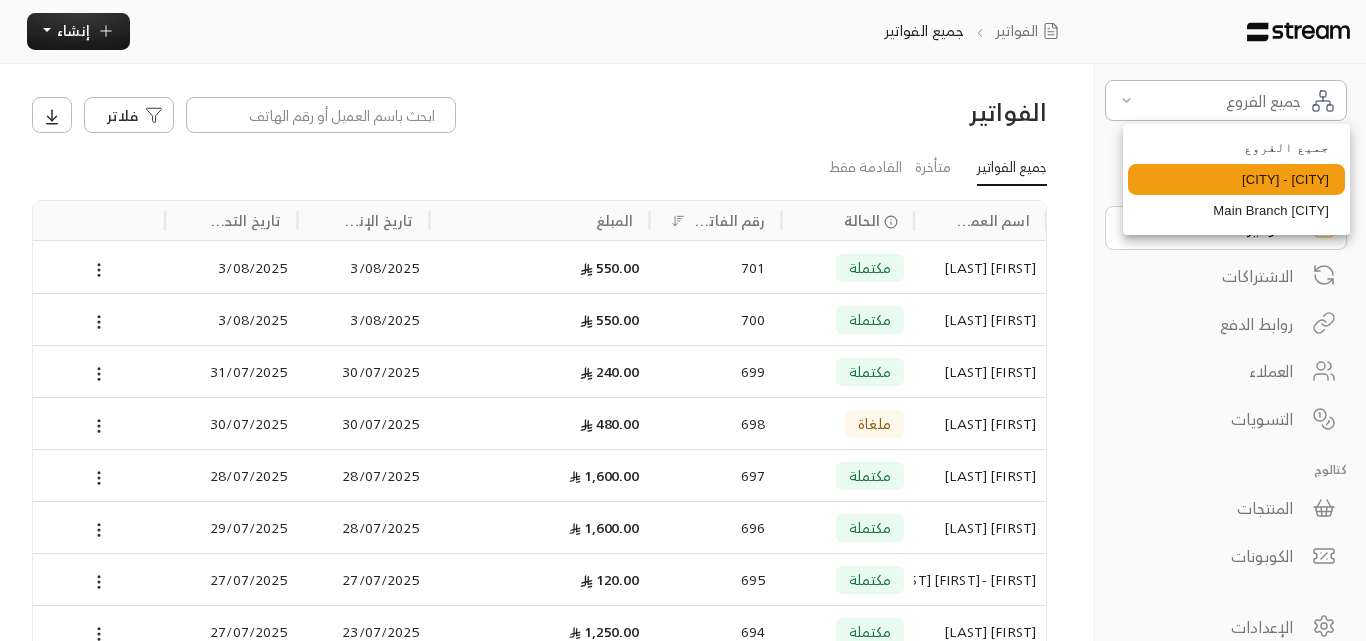 click on "[CITY] -  [CITY]" at bounding box center [1236, 180] 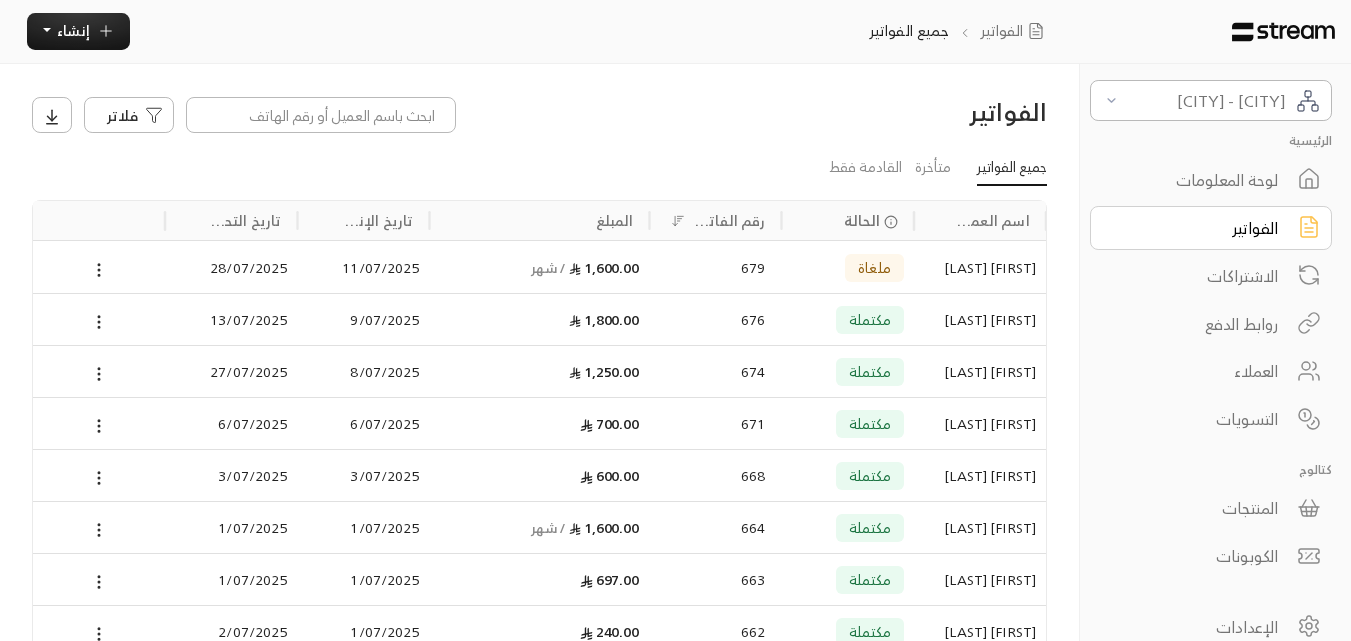 click on "جميع الفواتير" at bounding box center (1012, 169) 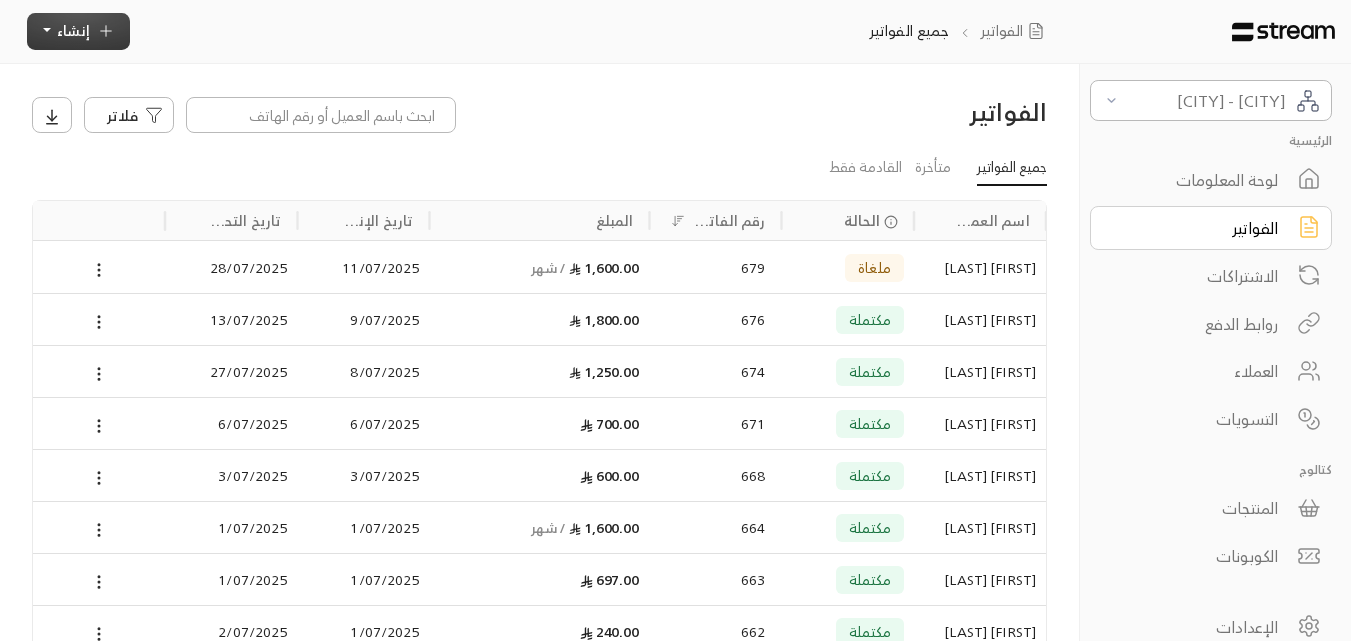 click 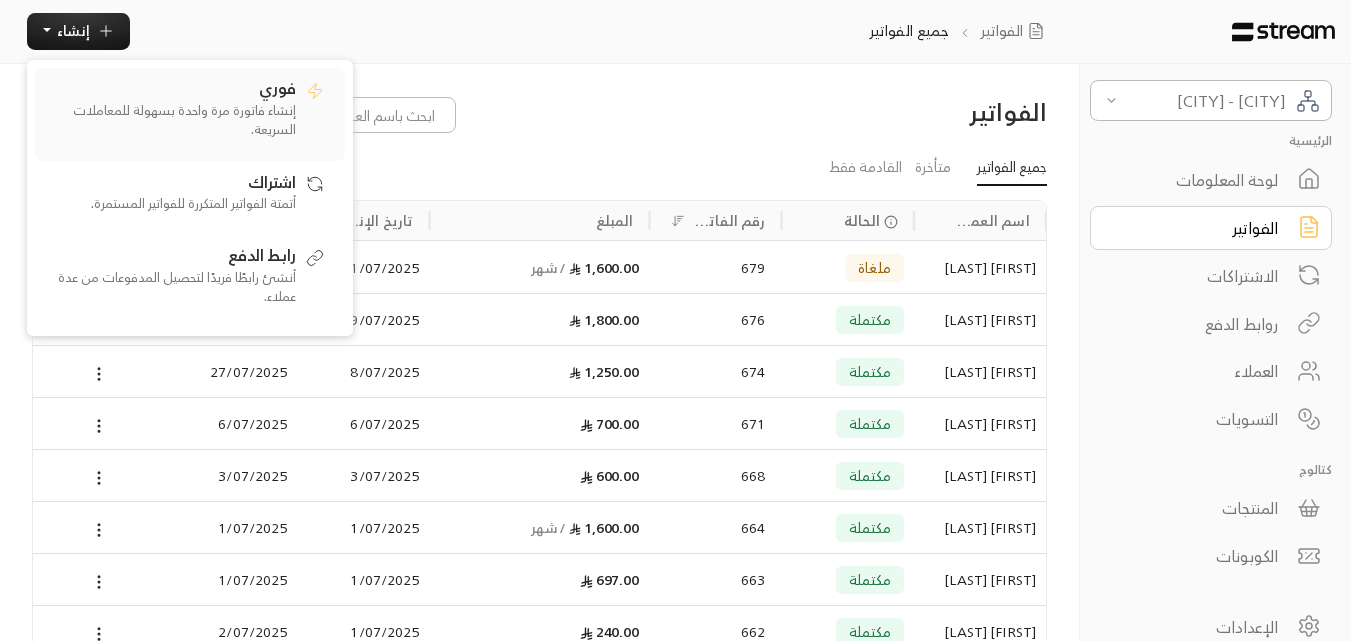 click on "فوري" at bounding box center [277, 87] 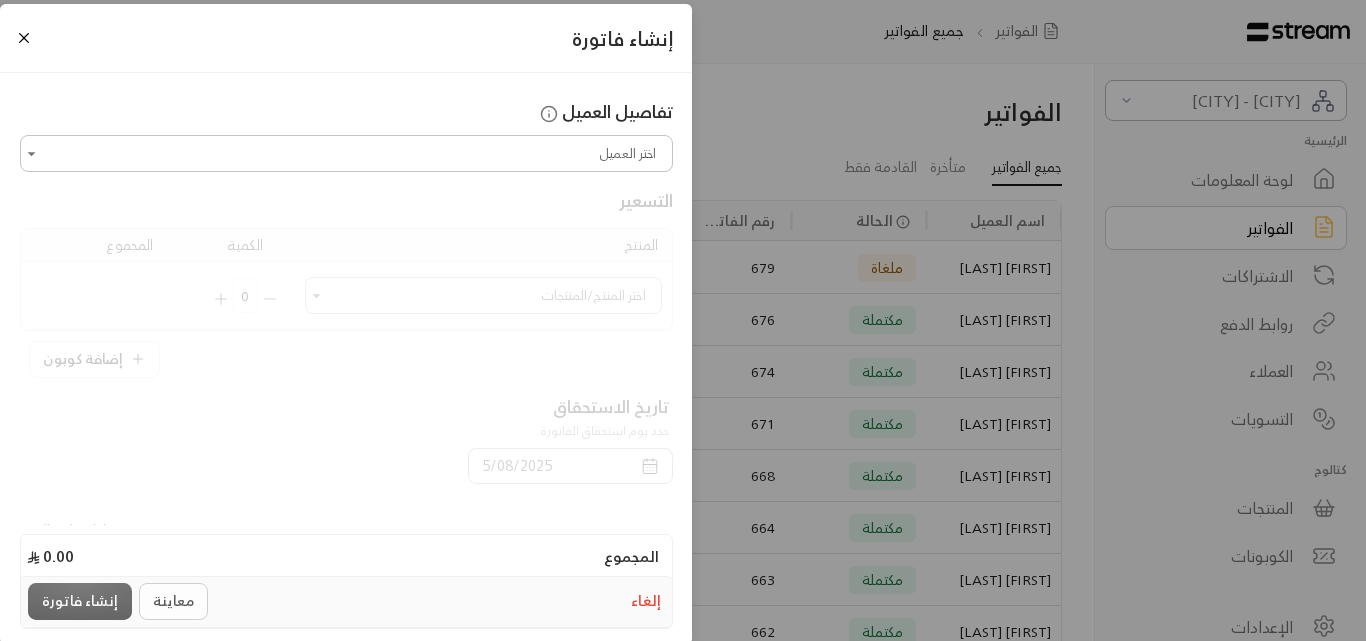 click on "إلغاء" at bounding box center [646, 601] 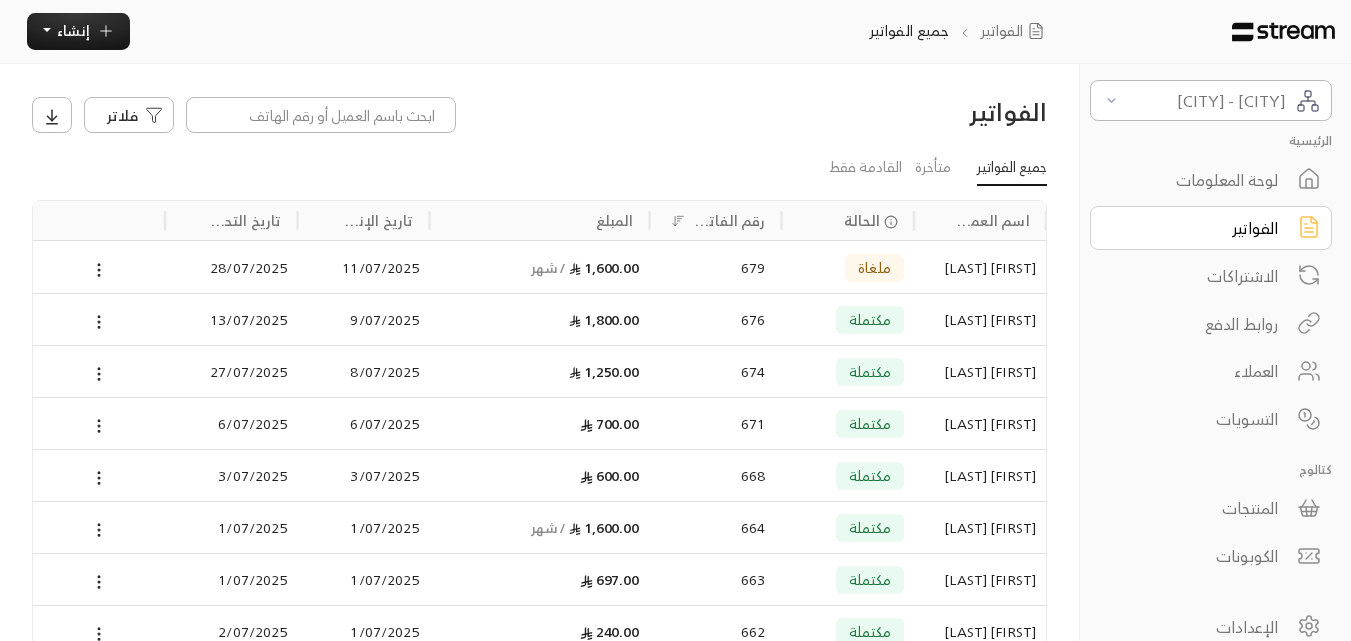 click on "الاشتراكات" at bounding box center [1197, 276] 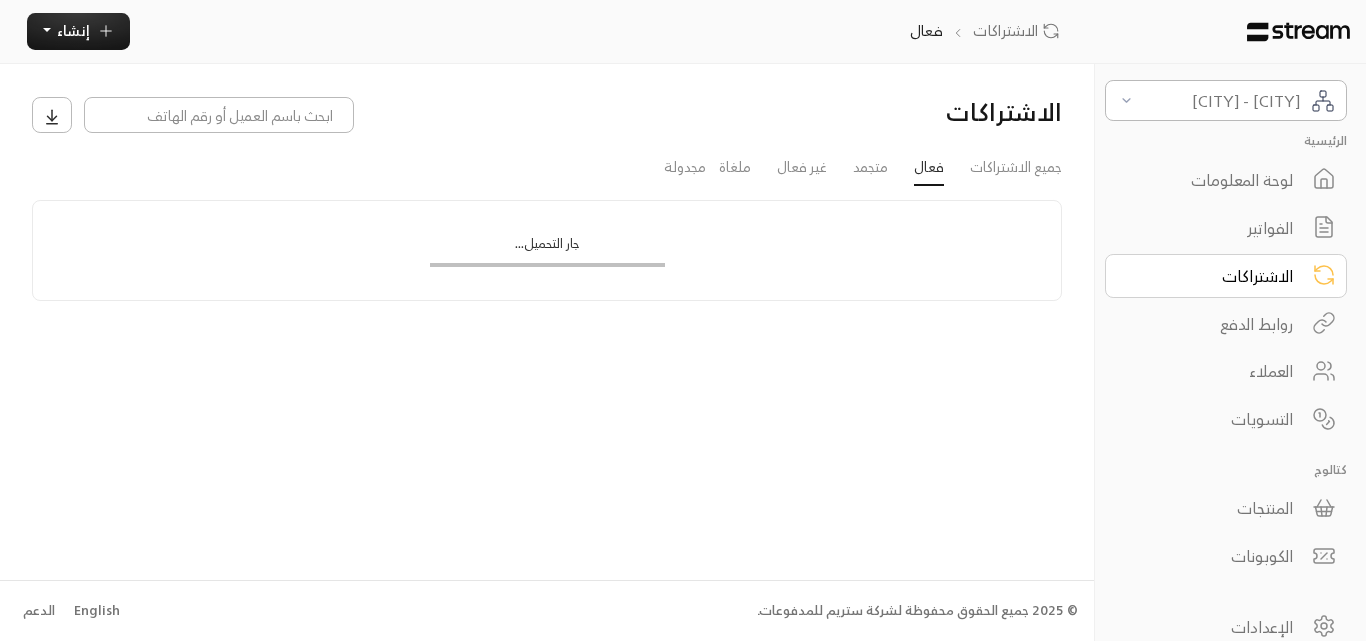 click on "العملاء" at bounding box center (1212, 371) 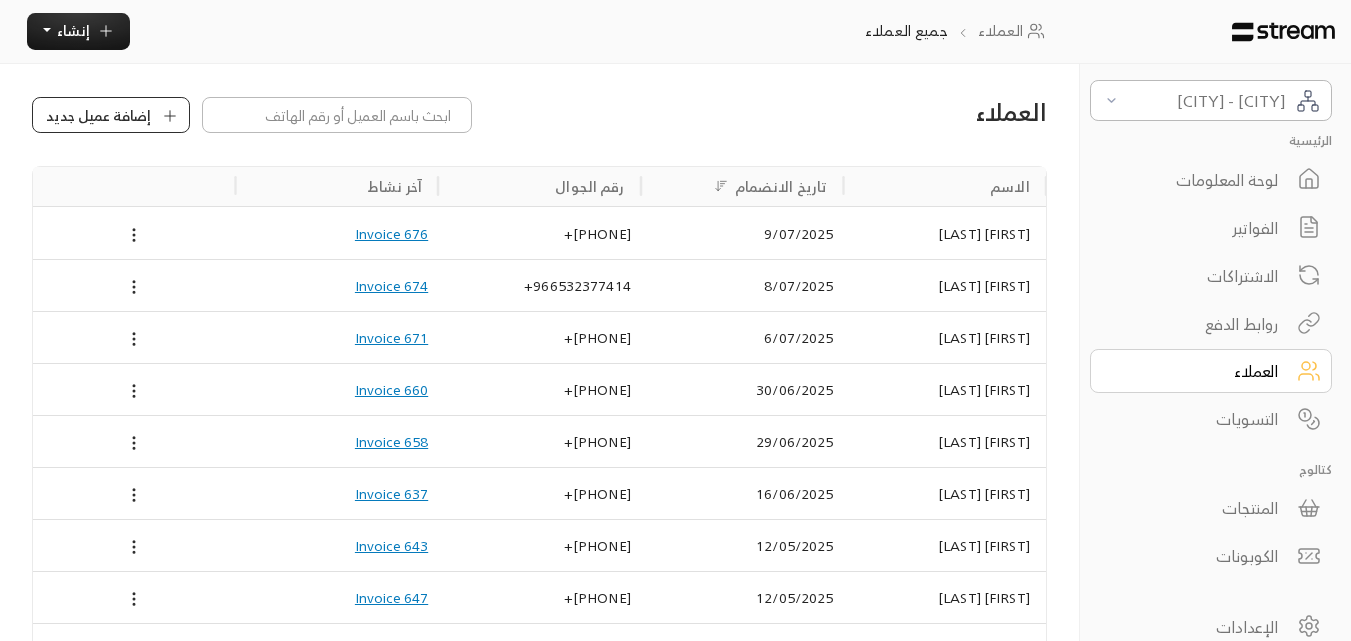 click on "إضافة عميل جديد" at bounding box center [98, 115] 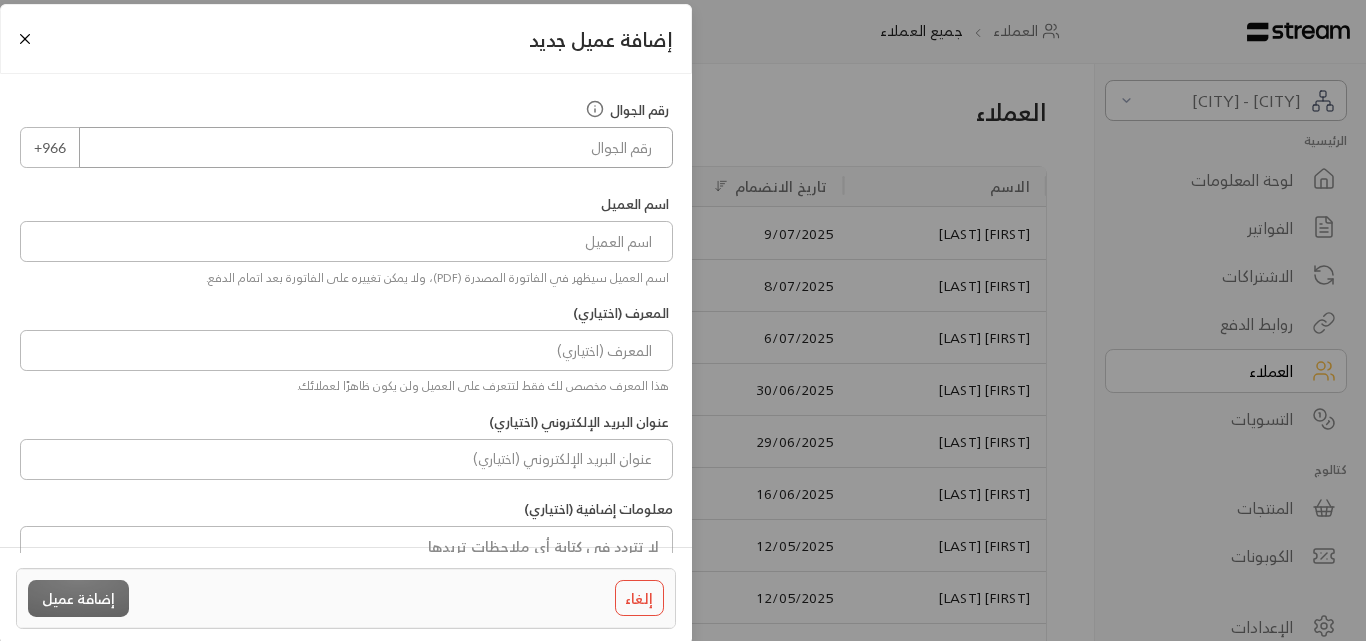 click at bounding box center (376, 147) 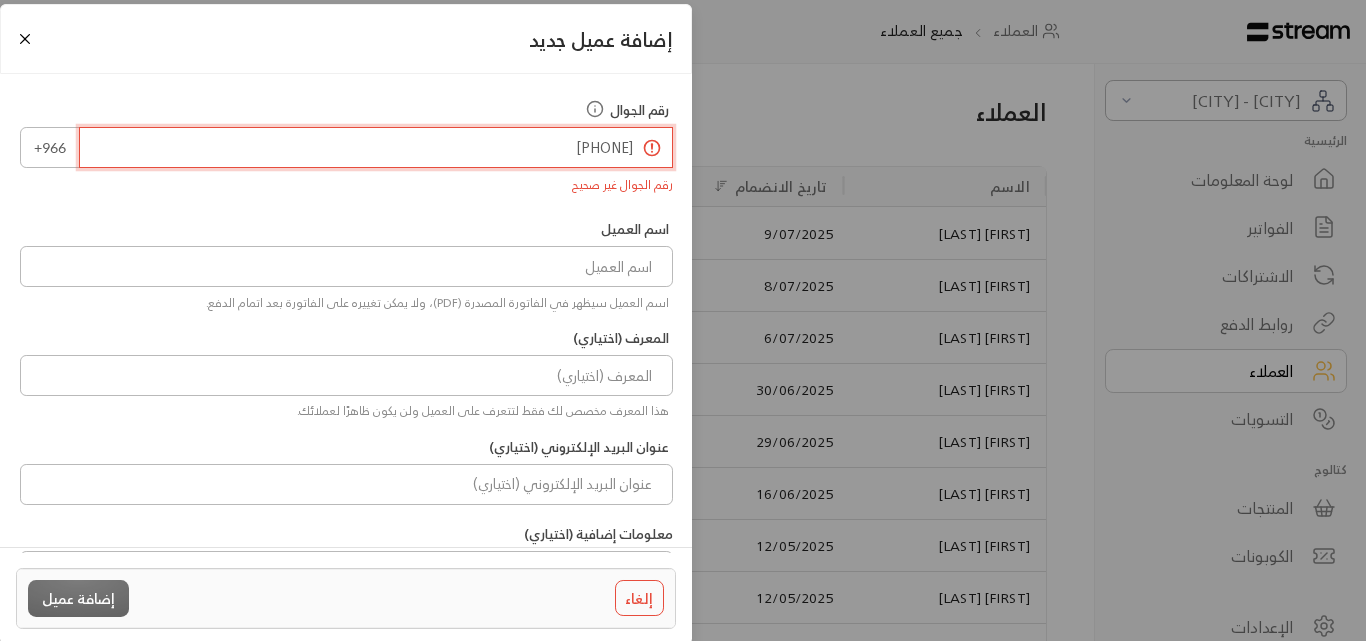 drag, startPoint x: 545, startPoint y: 148, endPoint x: 557, endPoint y: 153, distance: 13 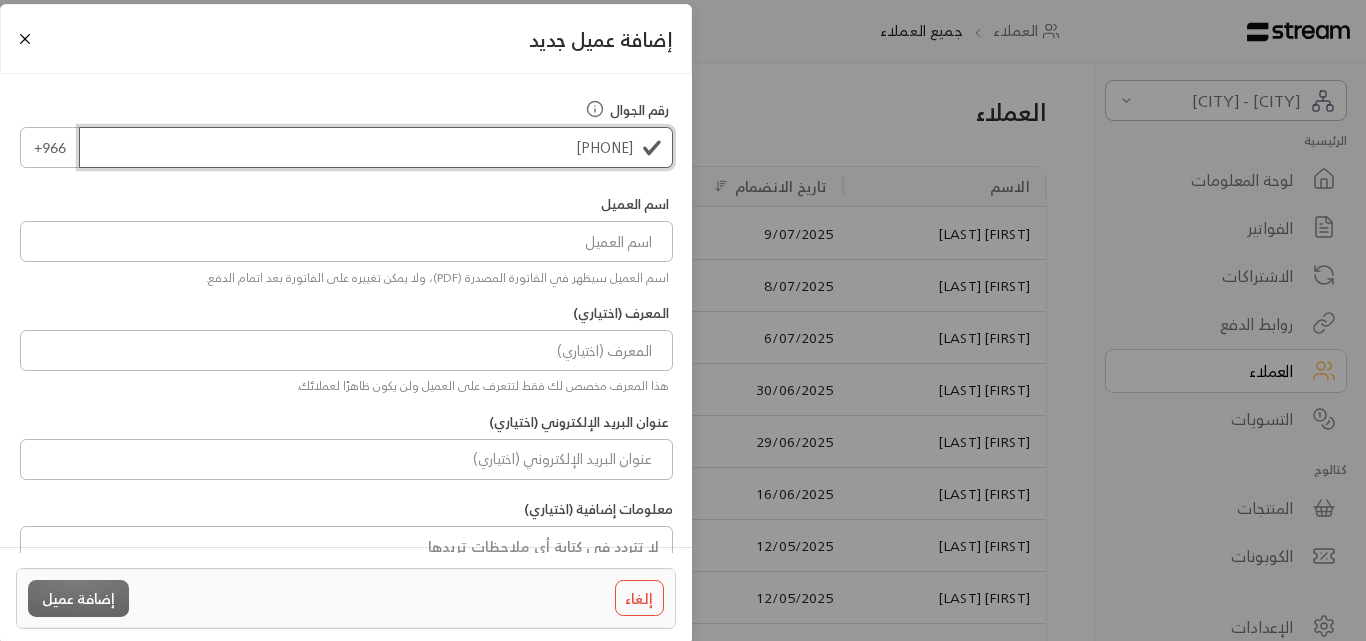 type on "[PHONE]" 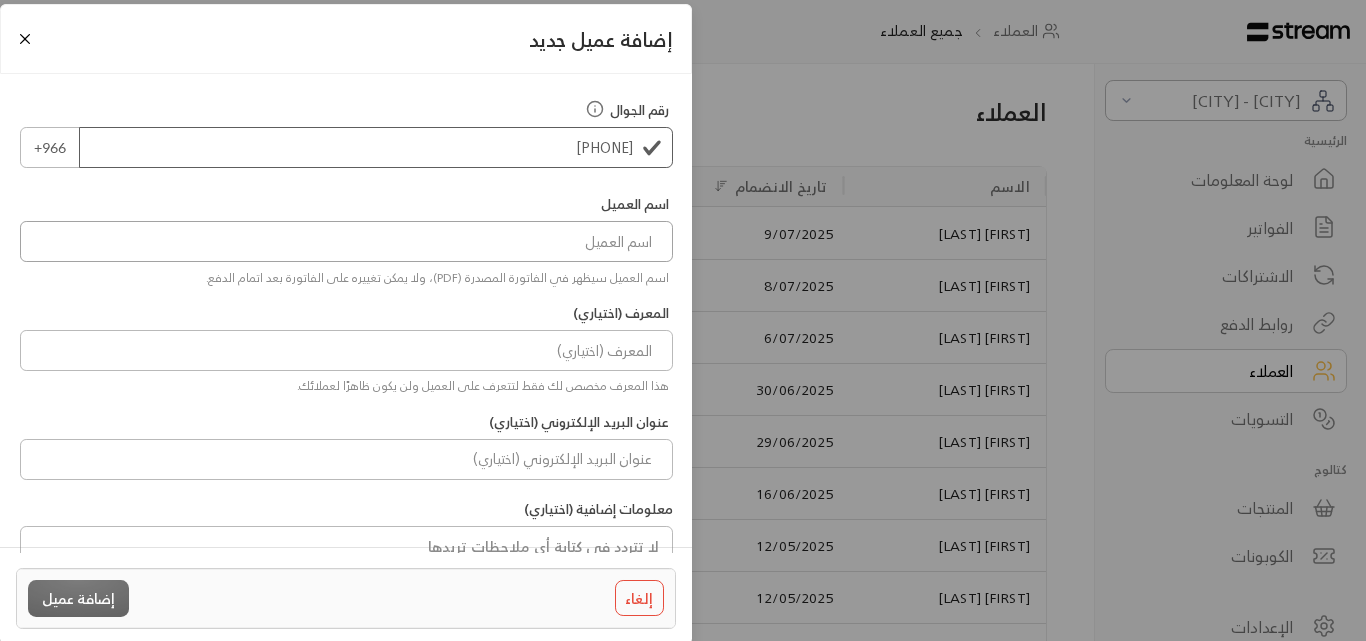 click at bounding box center (346, 241) 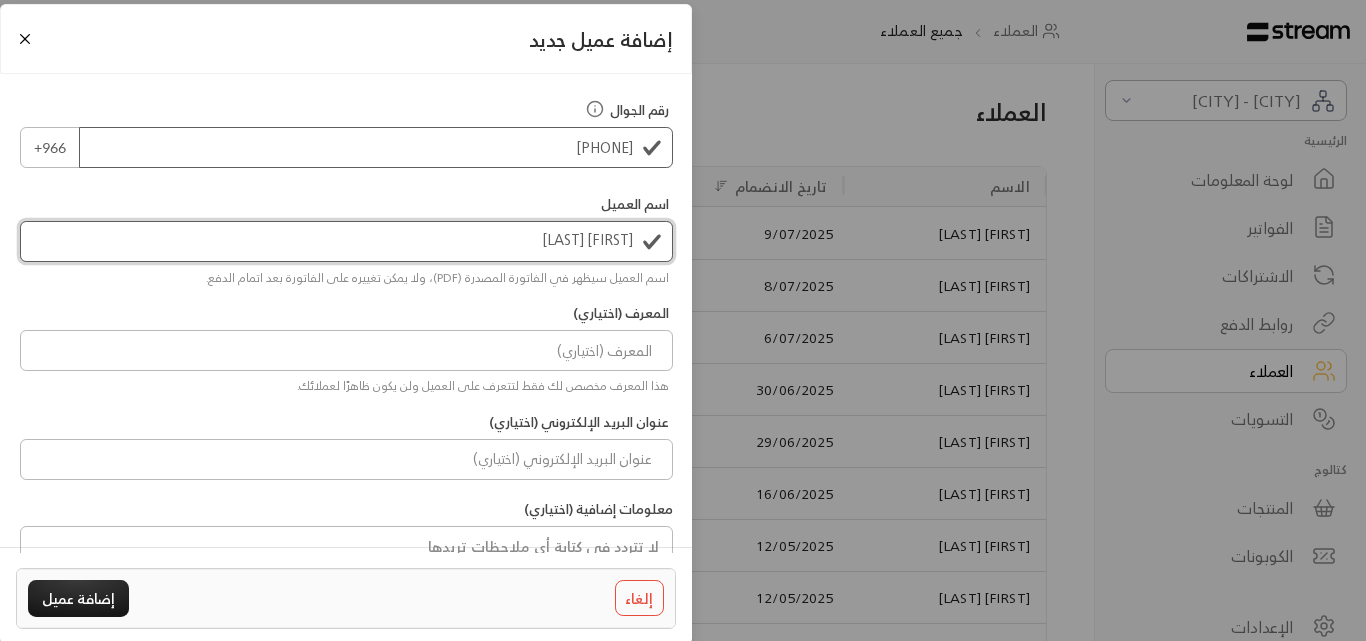scroll, scrollTop: 0, scrollLeft: 0, axis: both 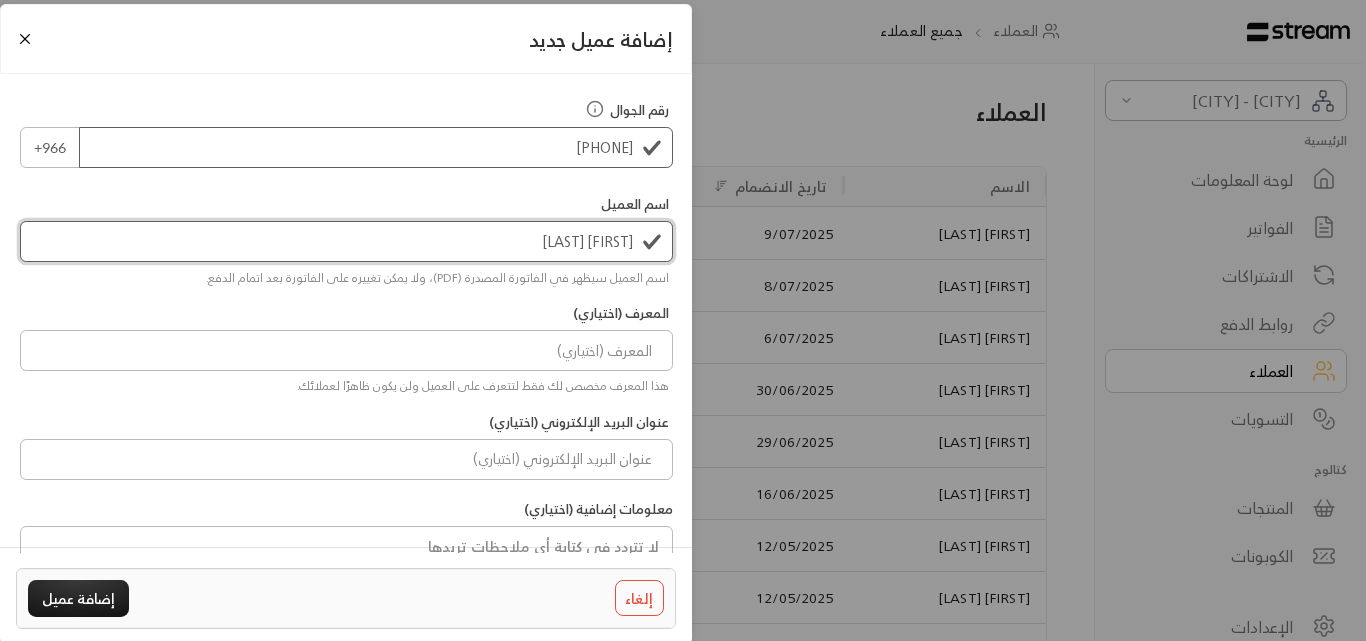 drag, startPoint x: 488, startPoint y: 242, endPoint x: 760, endPoint y: 222, distance: 272.7343 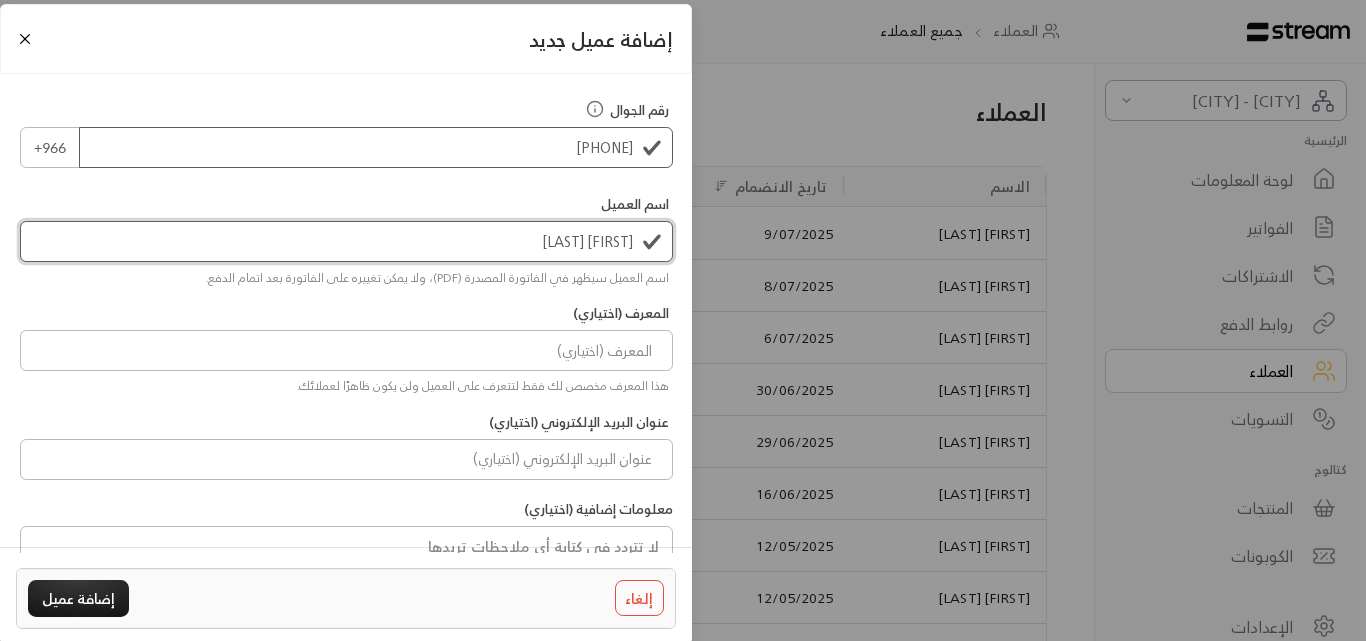 click on "[FIRST] [LAST]" at bounding box center (346, 241) 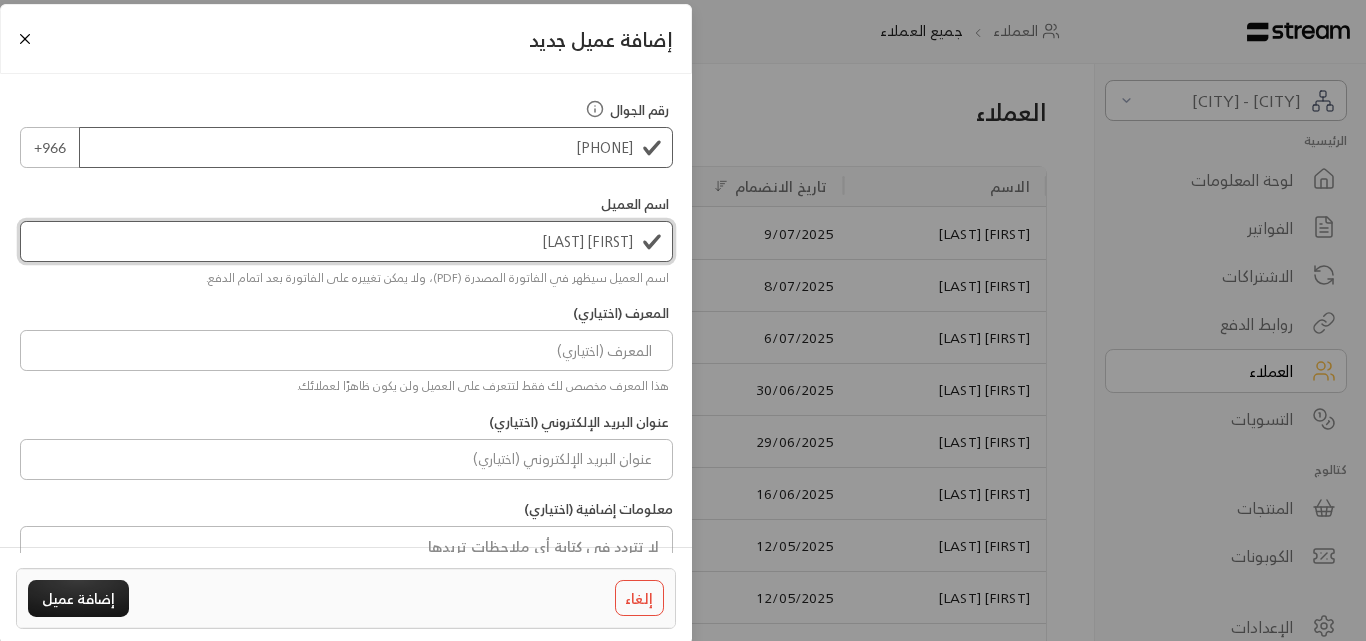 type on "ب" 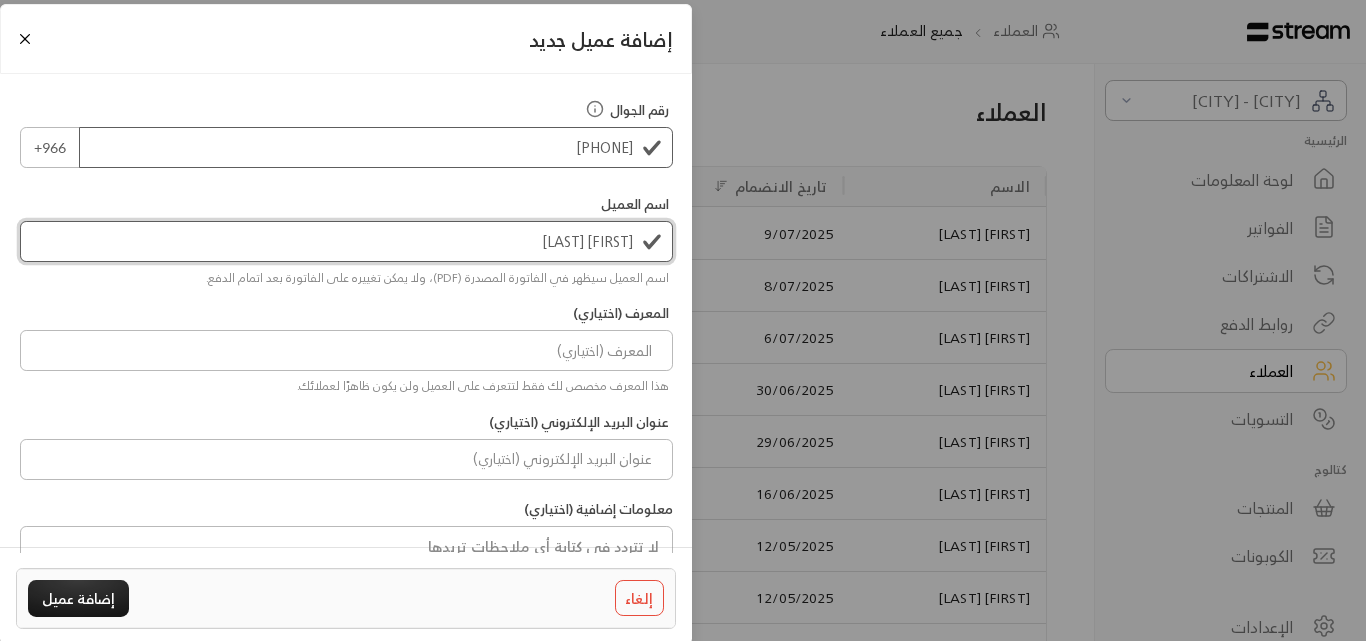 click on "[FIRST] [LAST]" at bounding box center [346, 241] 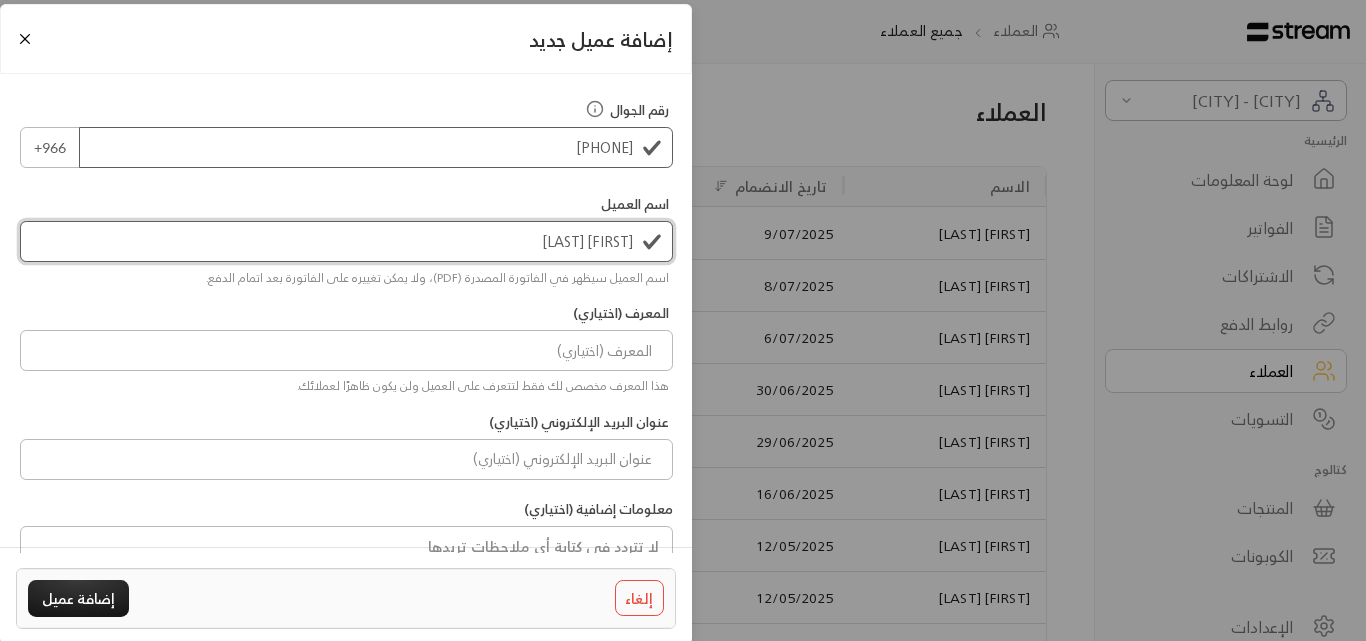 scroll, scrollTop: 83, scrollLeft: 0, axis: vertical 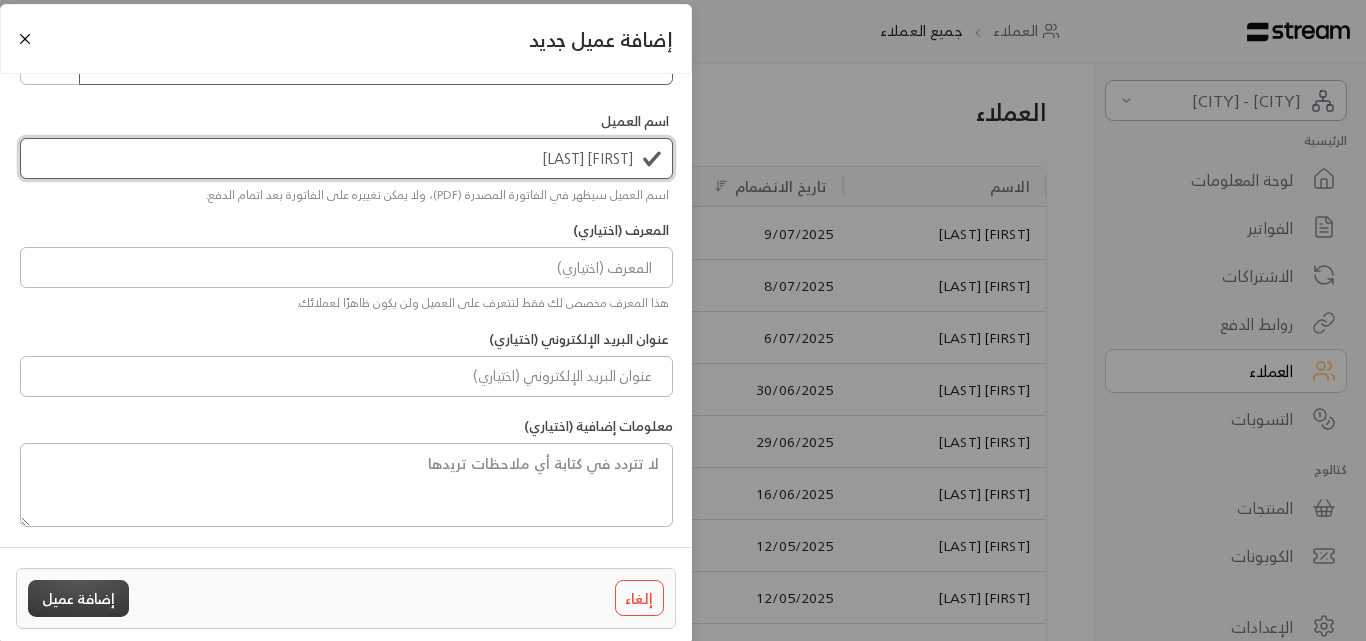 type on "[FIRST] [LAST]" 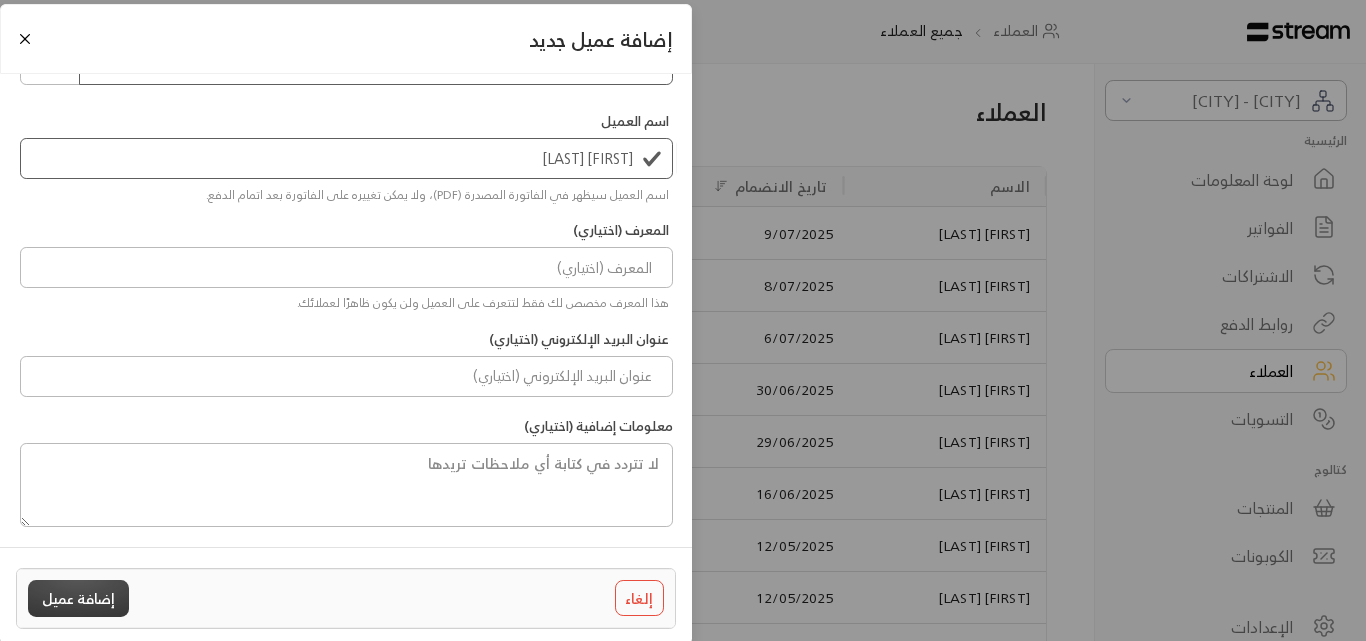 click on "إضافة عميل" at bounding box center (78, 598) 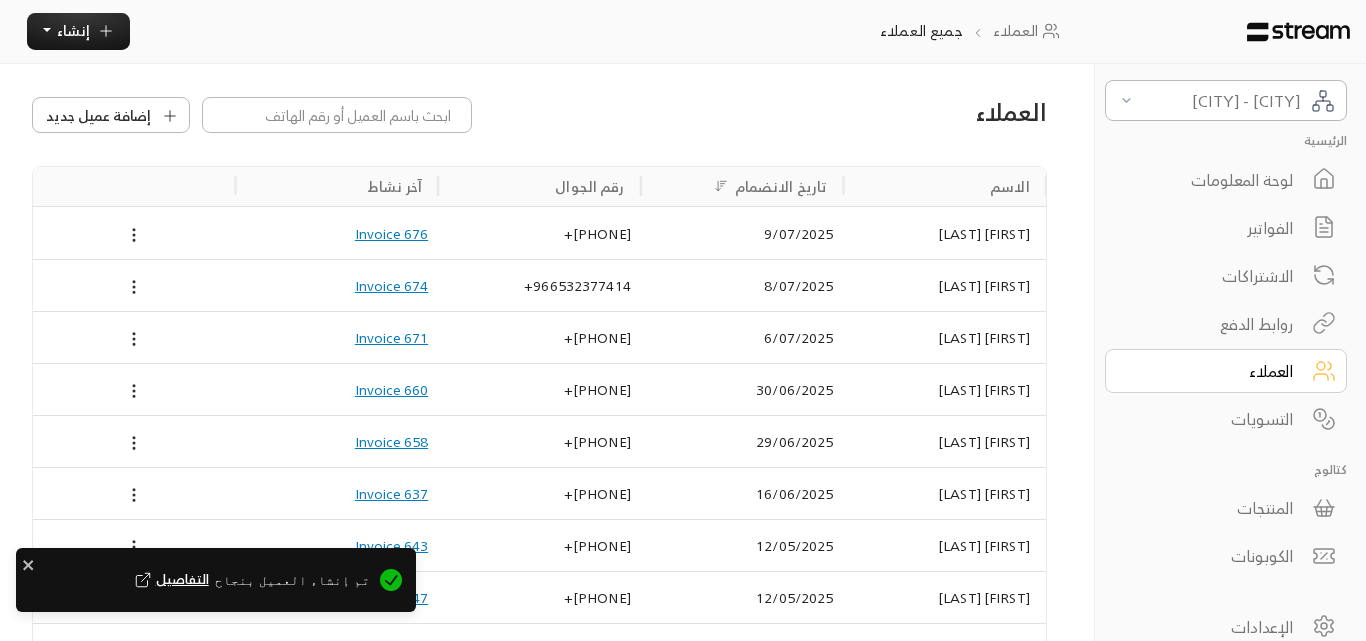 type 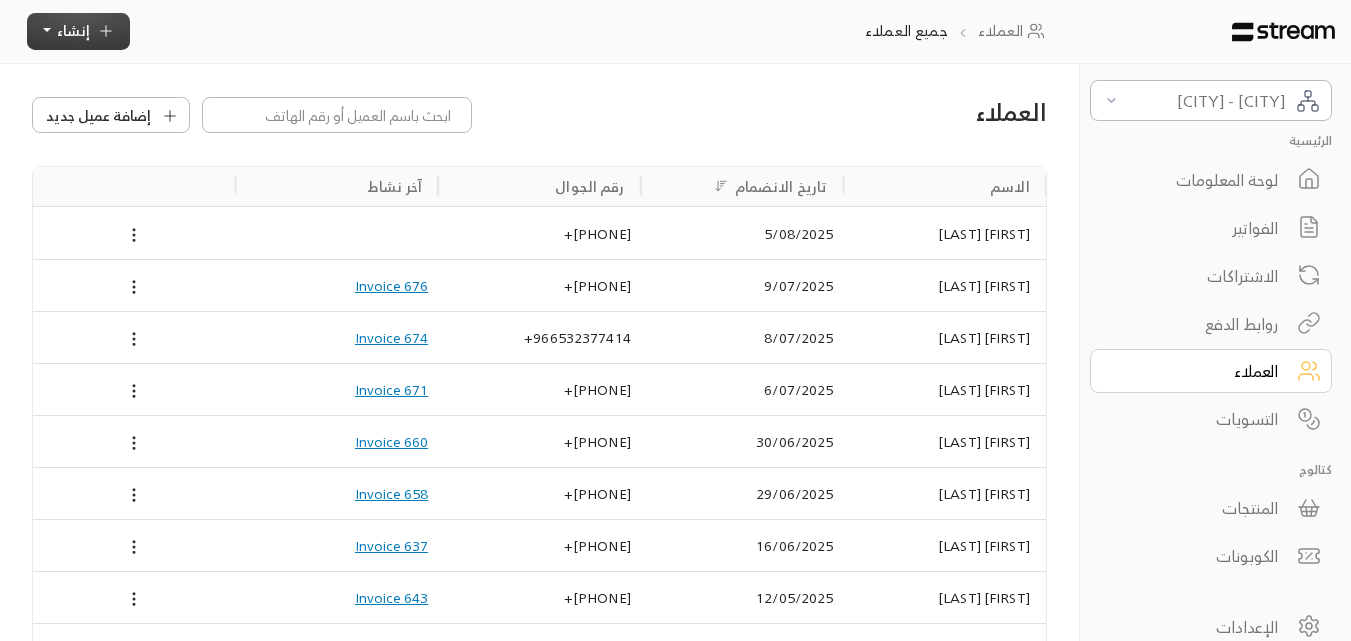 click on "إنشاء" at bounding box center (73, 30) 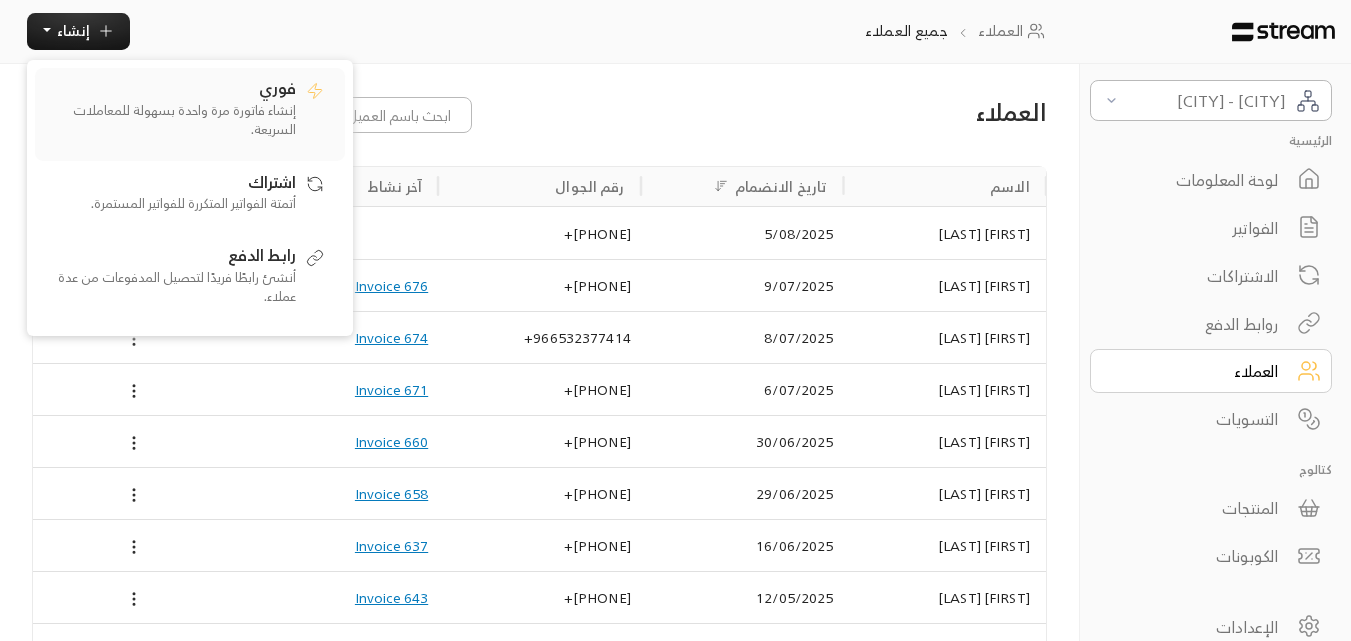 click on "إنشاء فاتورة مرة واحدة بسهولة للمعاملات السريعة." at bounding box center [171, 120] 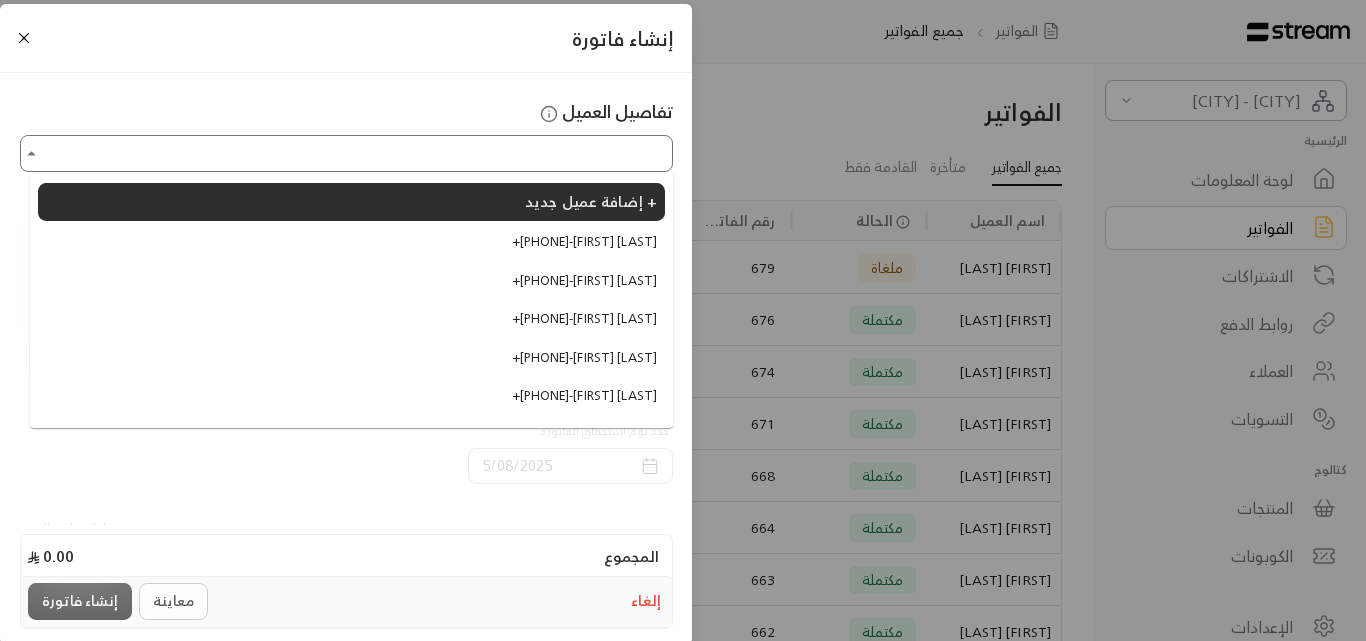 click on "اختر العميل" at bounding box center (346, 153) 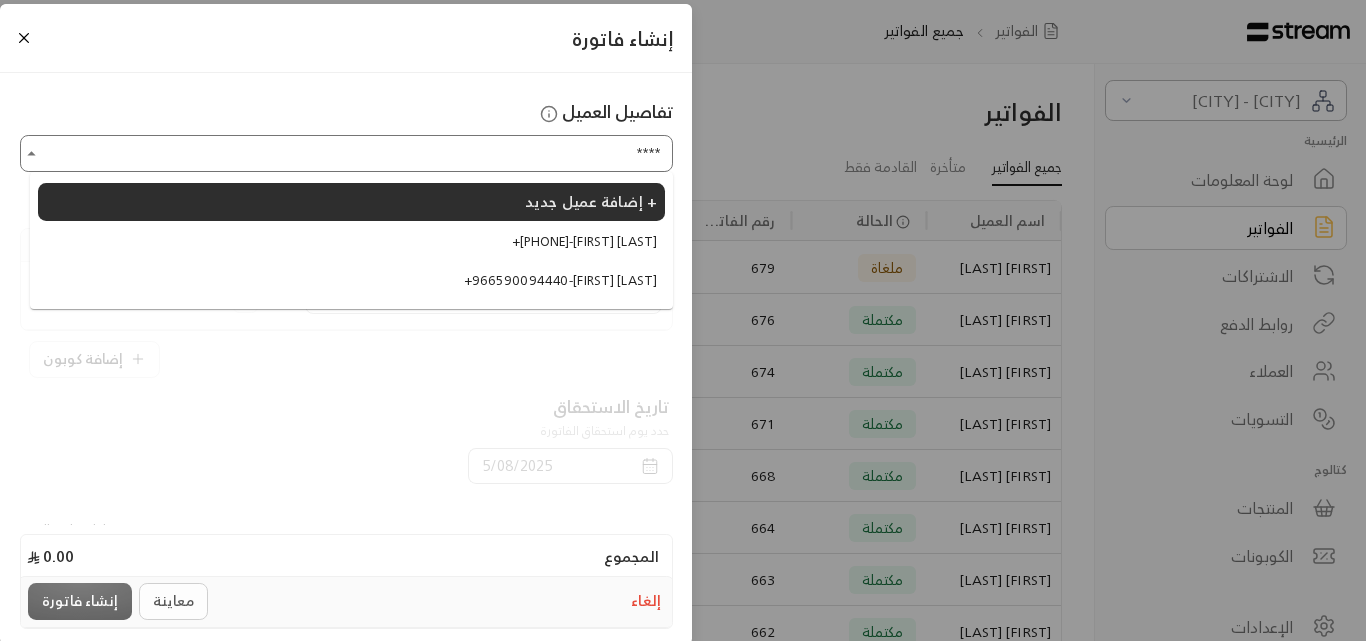 click on "+[PHONE]  -  [FIRST] [LAST]" at bounding box center (585, 242) 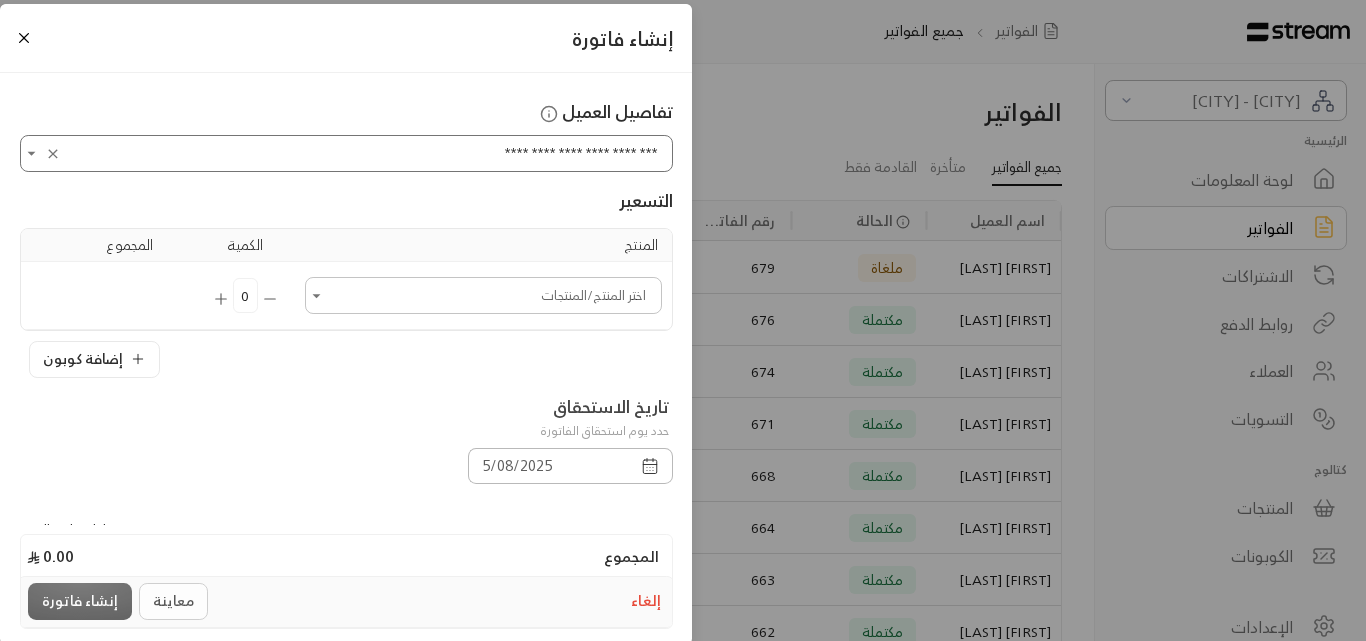 type on "**********" 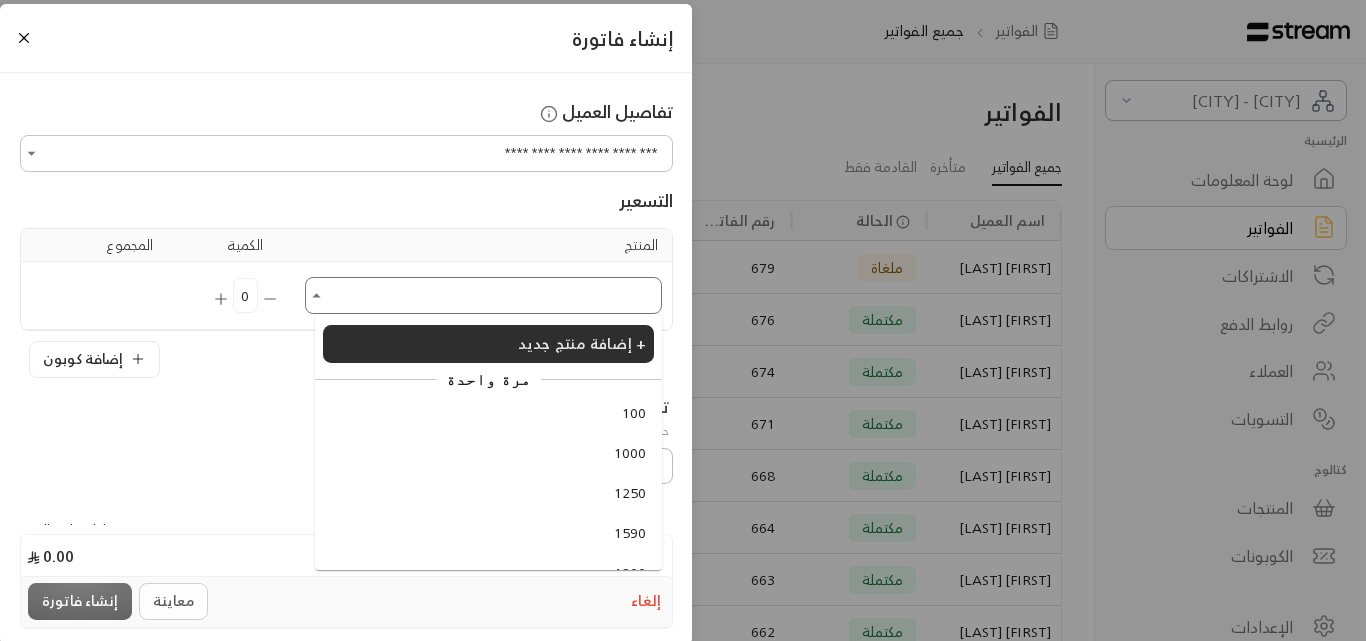 click on "اختر العميل" at bounding box center (483, 295) 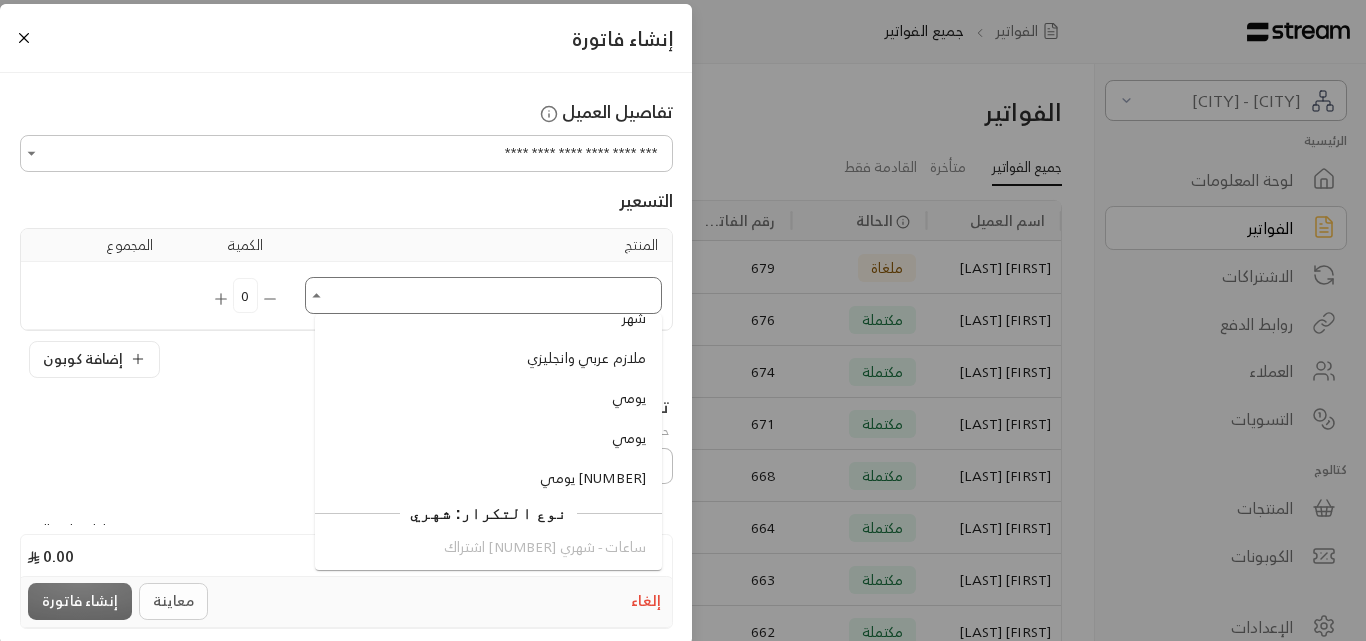 scroll, scrollTop: 1900, scrollLeft: 0, axis: vertical 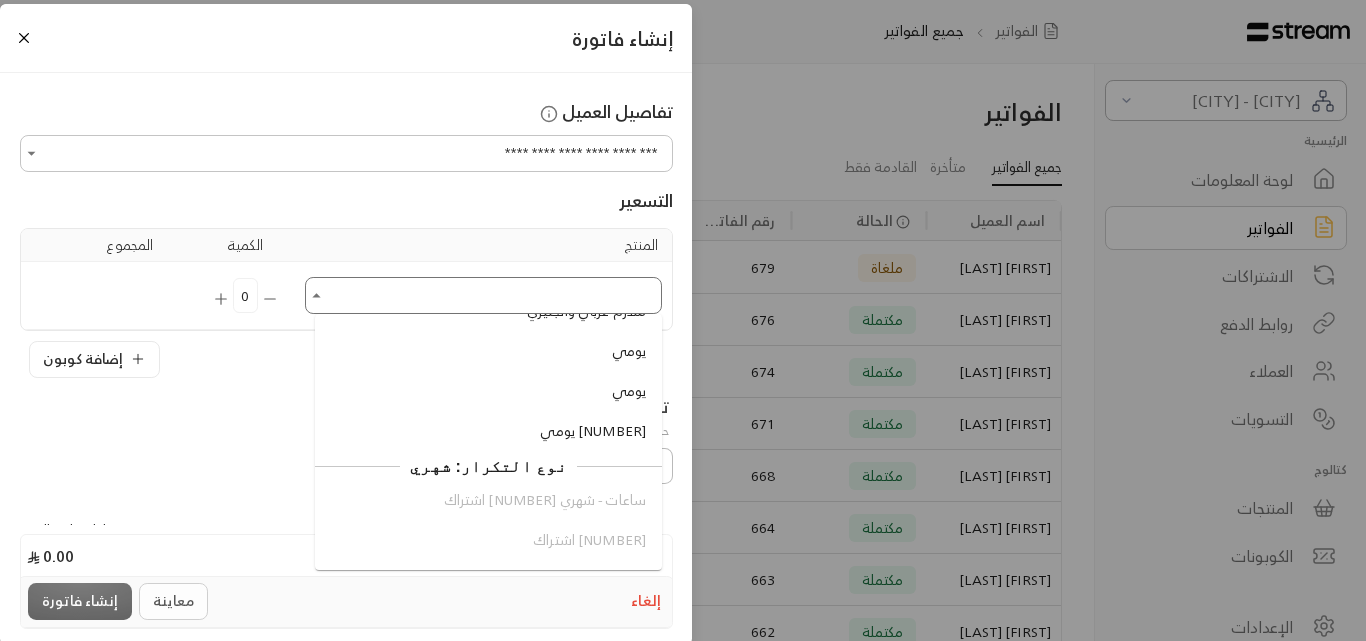 click on "يومي" at bounding box center (629, 351) 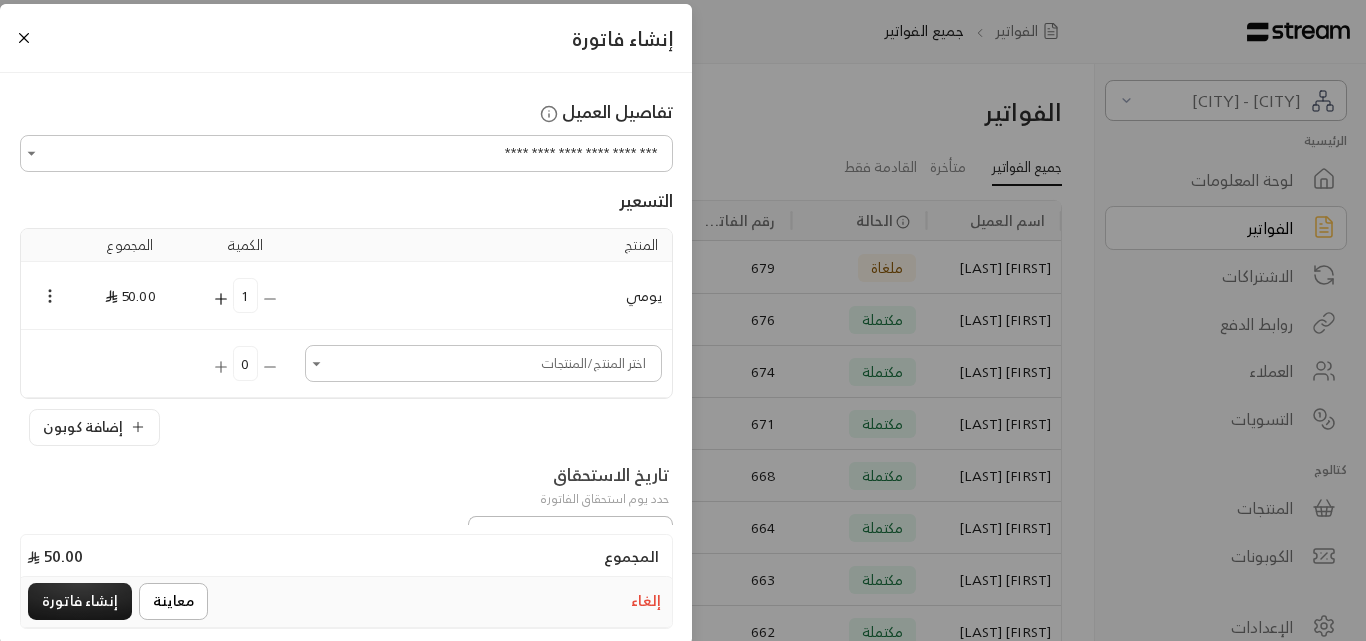 click 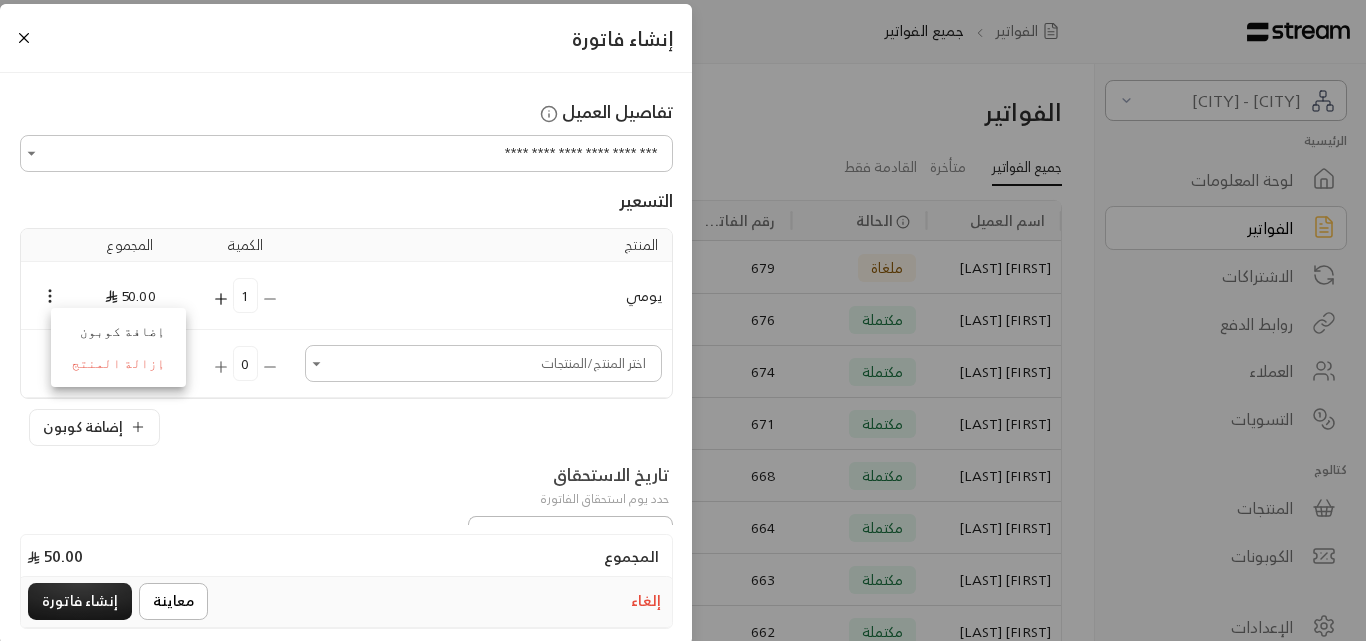 click on "إزالة المنتج" at bounding box center [118, 364] 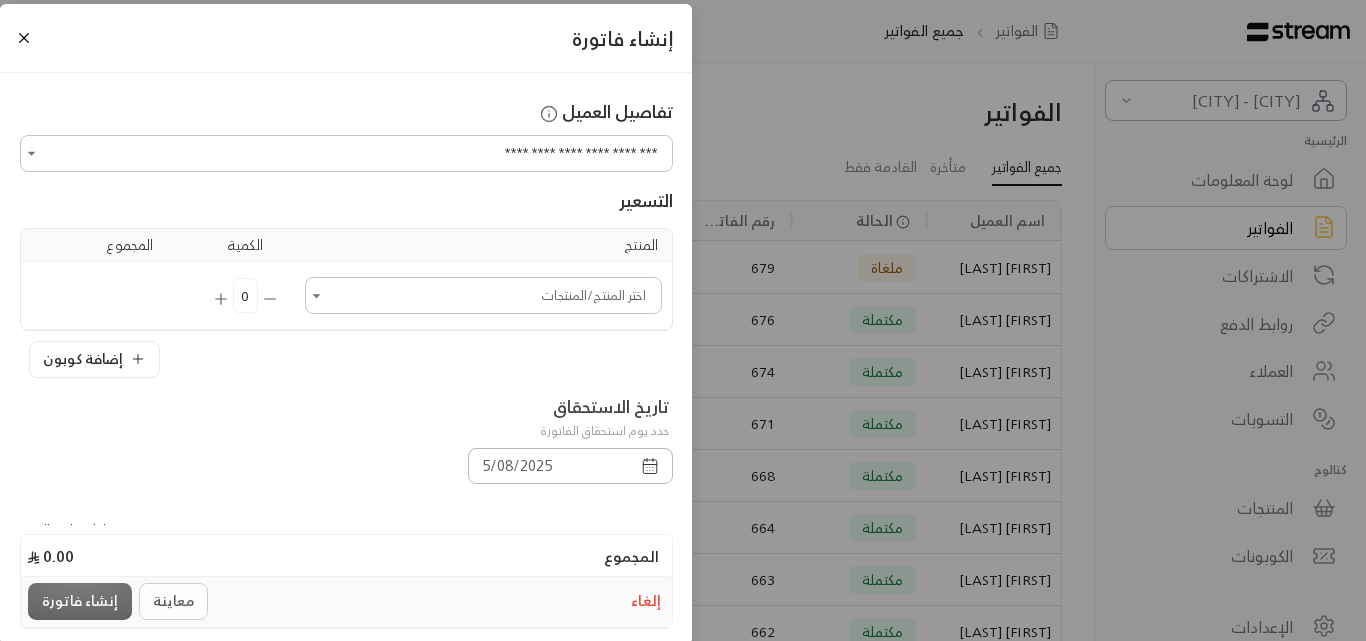 click on "اختر العميل" at bounding box center (483, 295) 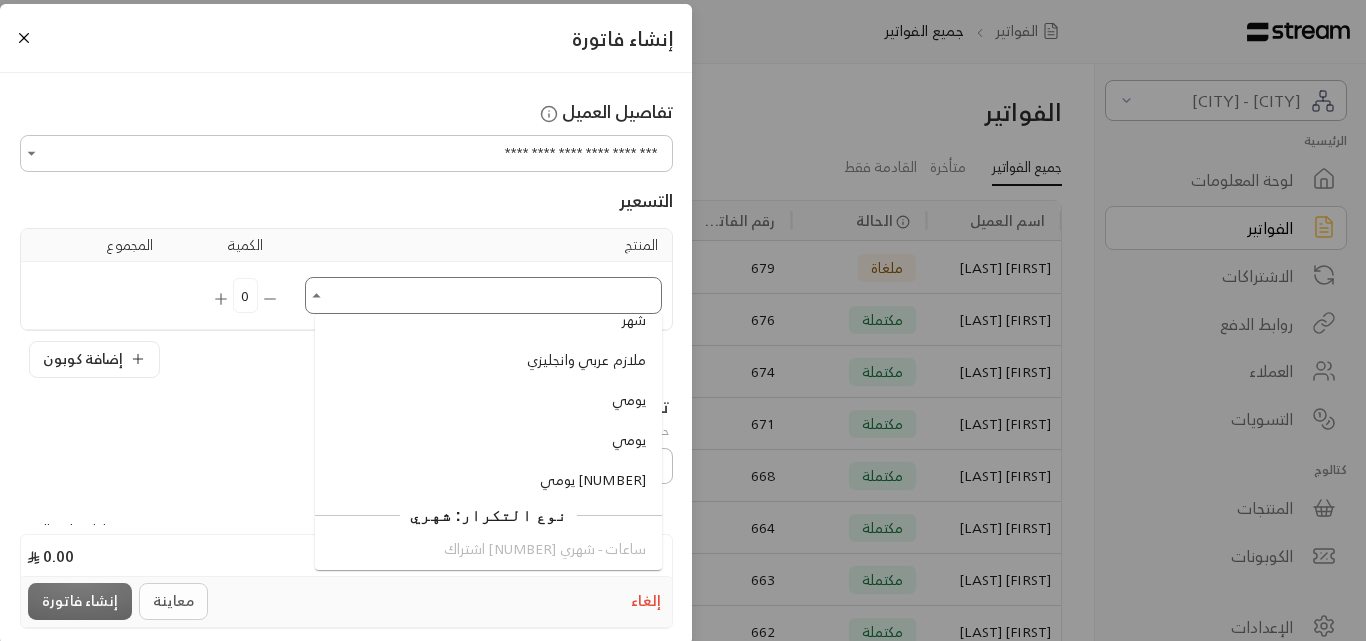 scroll, scrollTop: 1900, scrollLeft: 0, axis: vertical 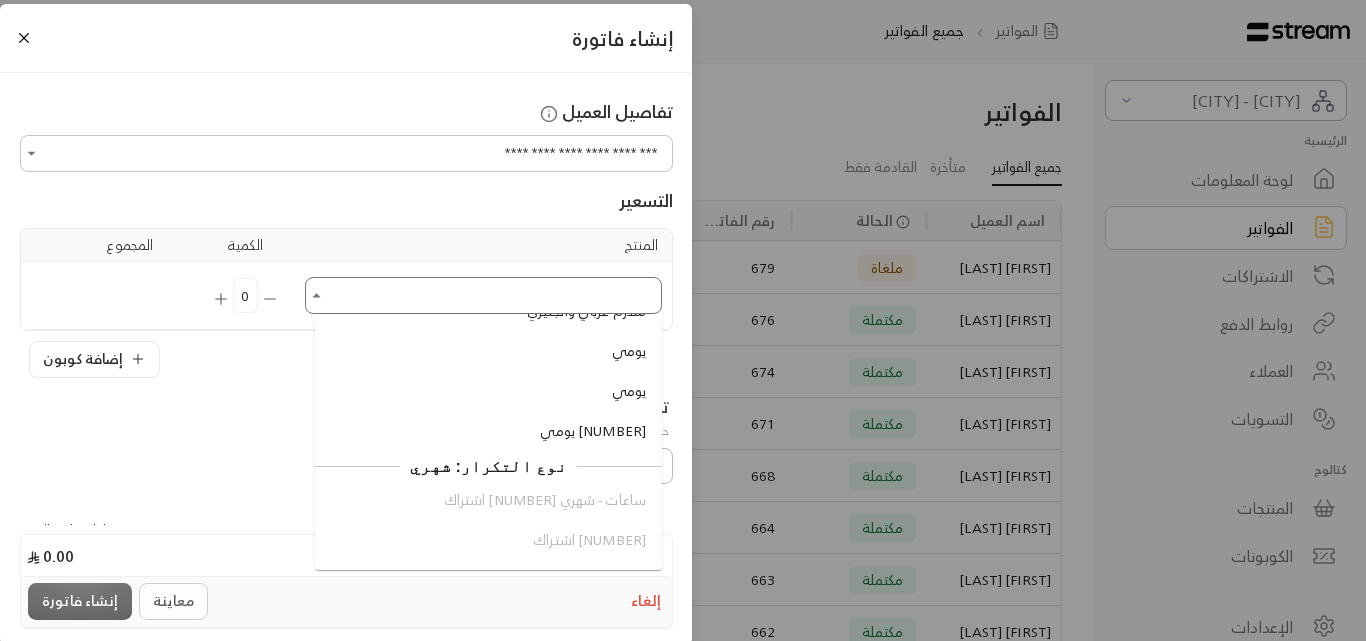 click on "يومي" at bounding box center [629, 391] 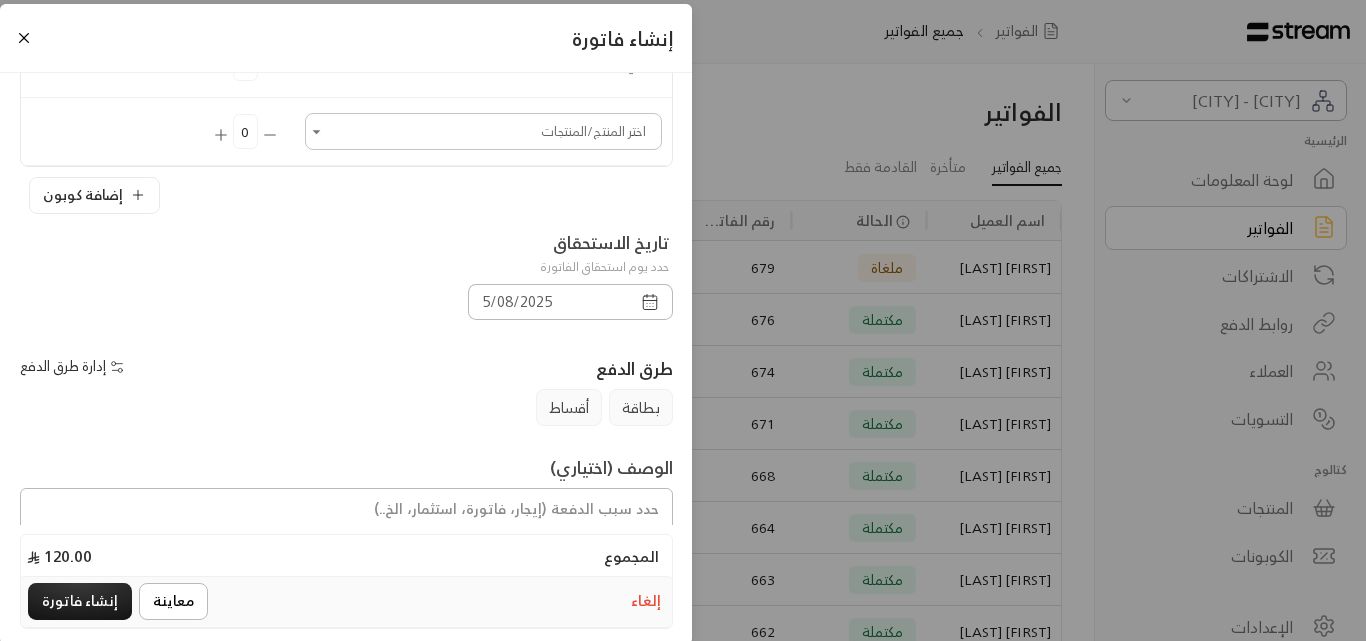 scroll, scrollTop: 300, scrollLeft: 0, axis: vertical 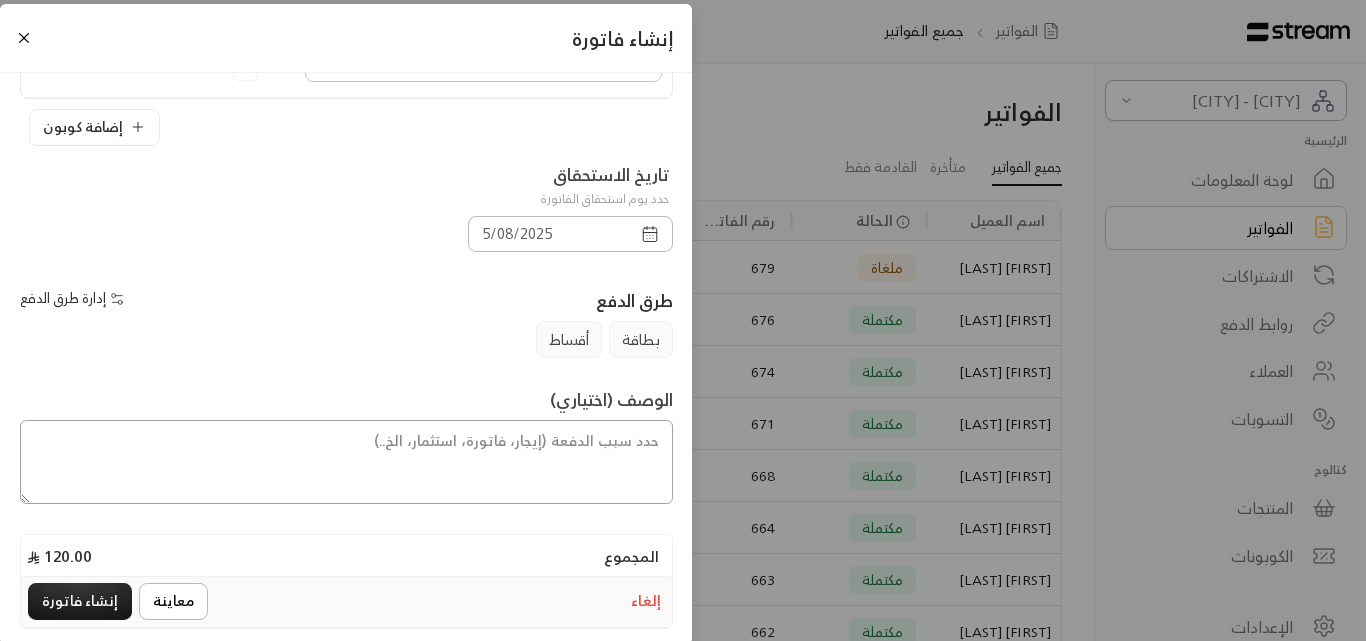 drag, startPoint x: 612, startPoint y: 465, endPoint x: 631, endPoint y: 468, distance: 19.235384 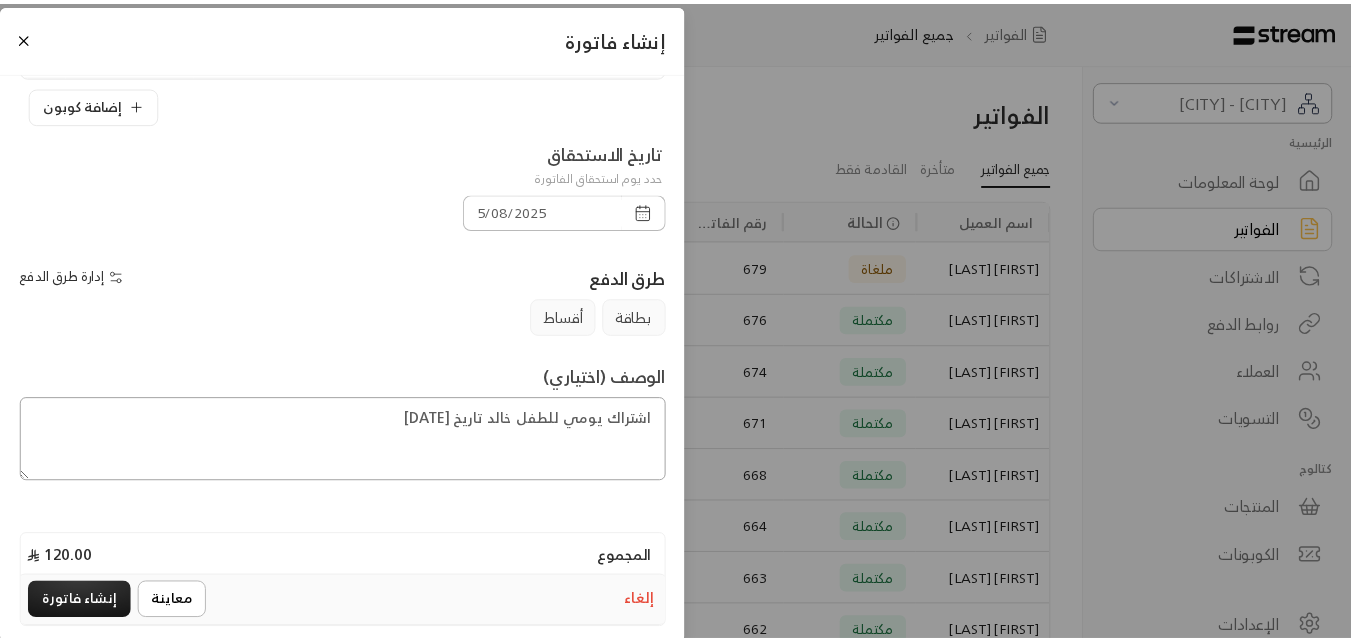 scroll, scrollTop: 334, scrollLeft: 0, axis: vertical 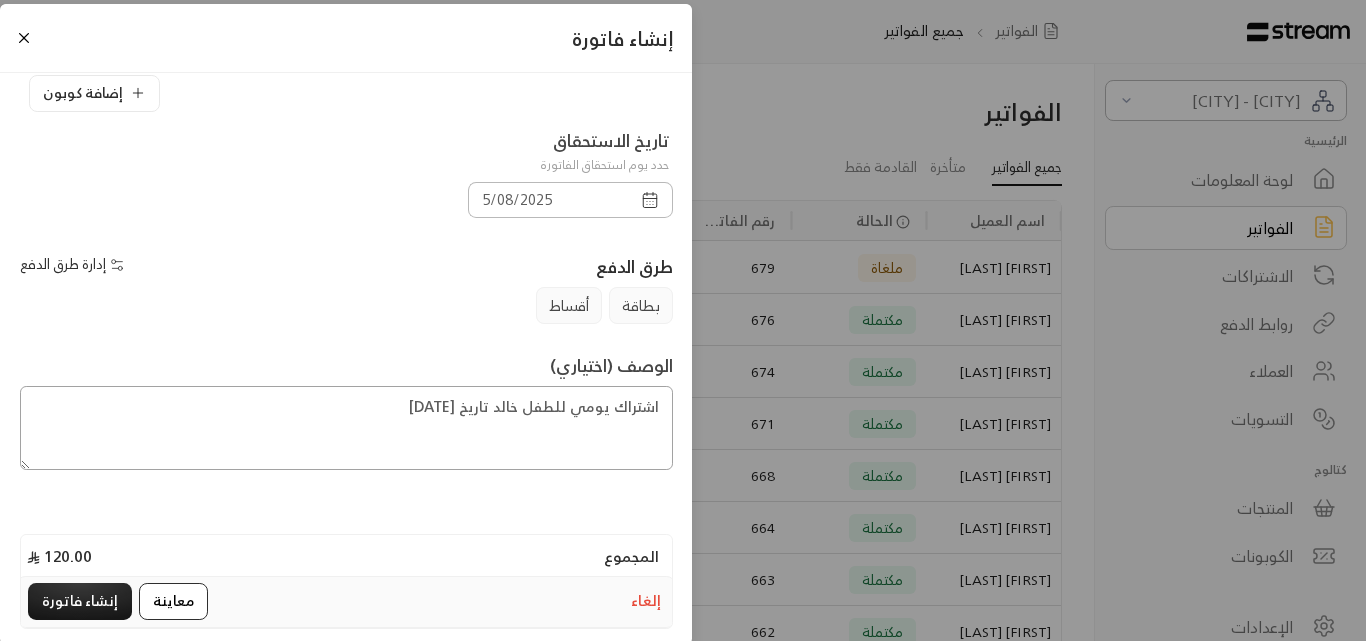 type on "اشتراك يومي للطفل خالد تاريخ [DATE]" 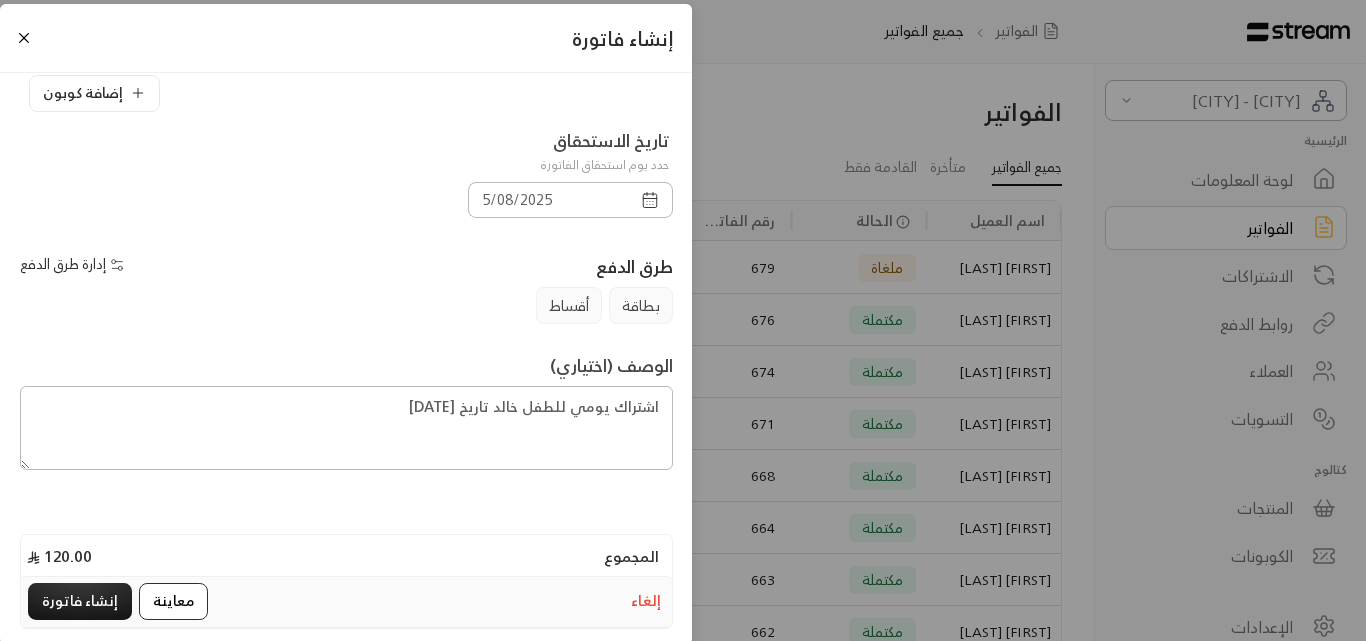 click on "معاينة" at bounding box center (173, 601) 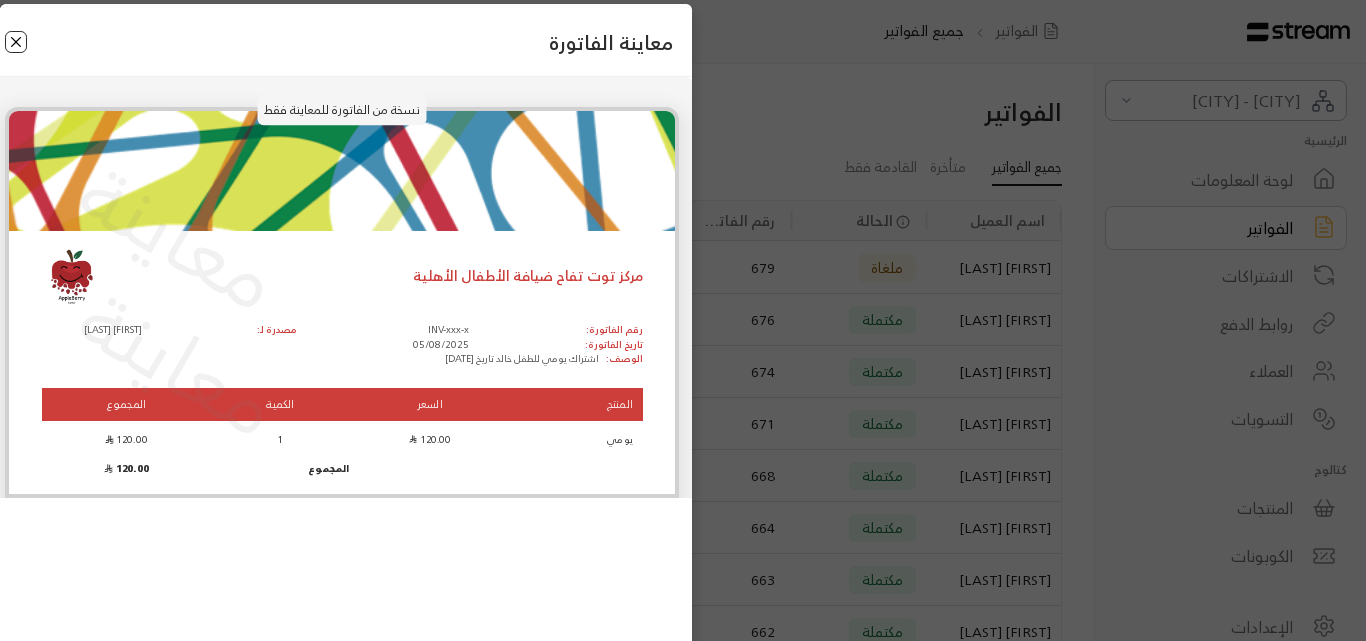 click at bounding box center [16, 42] 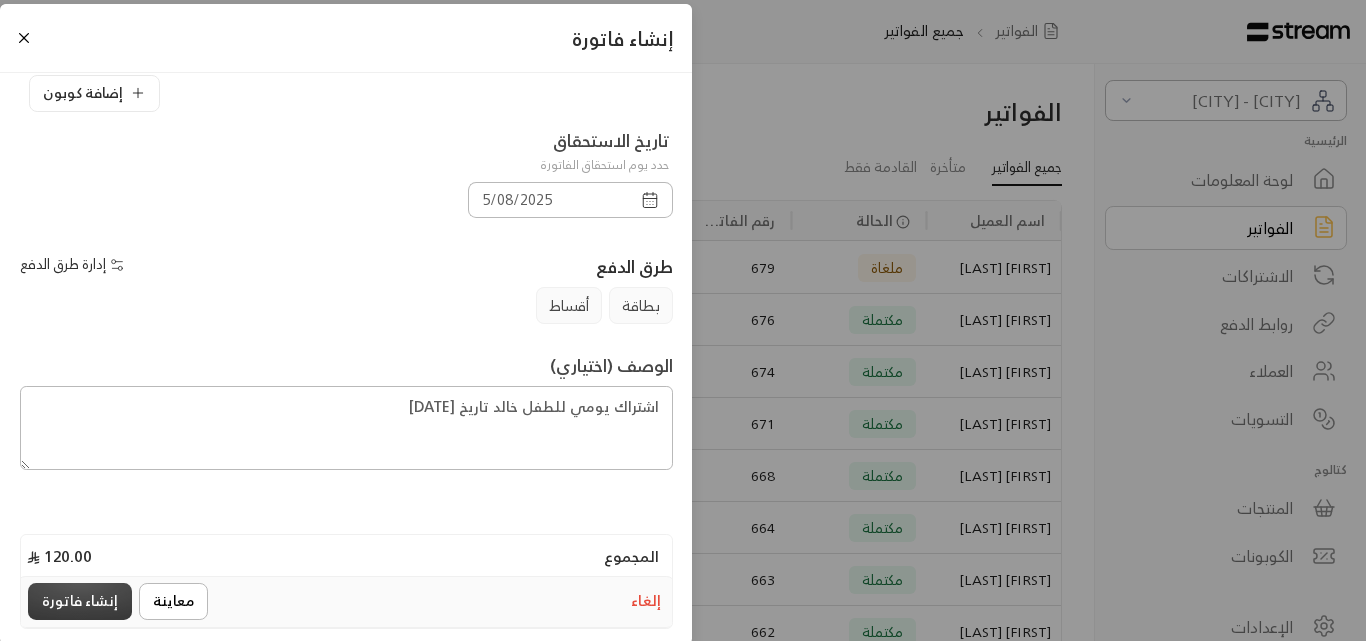 click on "إنشاء فاتورة" at bounding box center [80, 601] 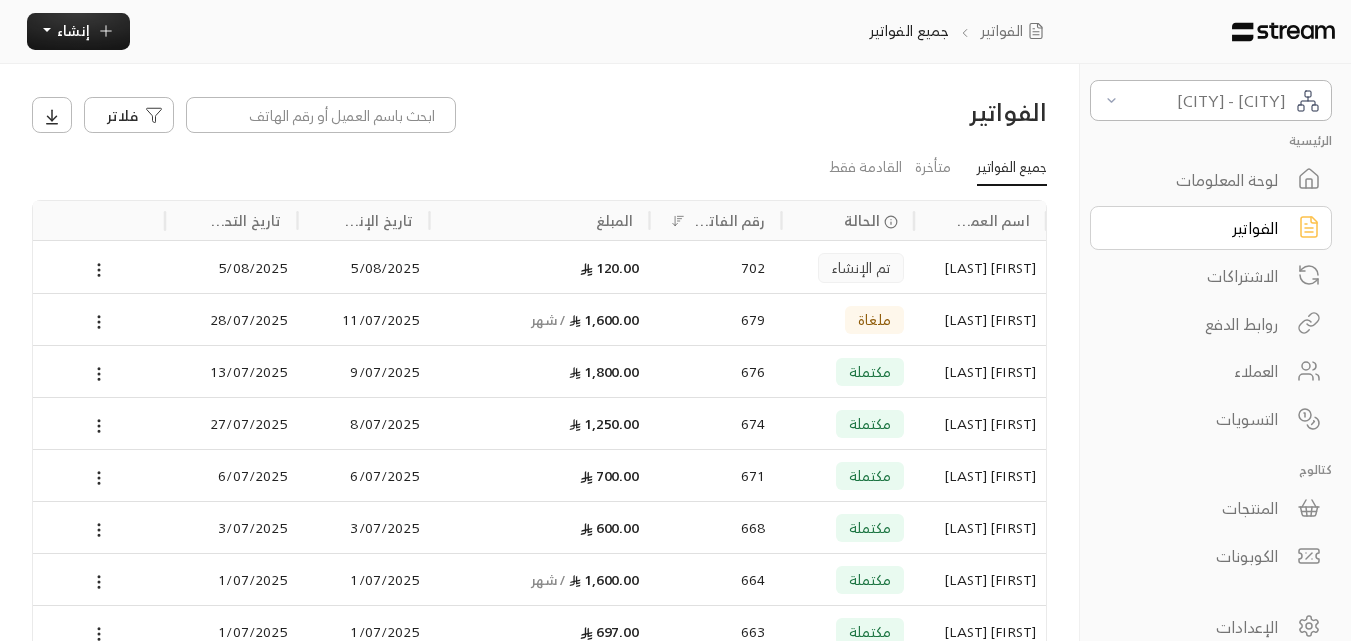 click on "[FIRST] [LAST]" at bounding box center (980, 267) 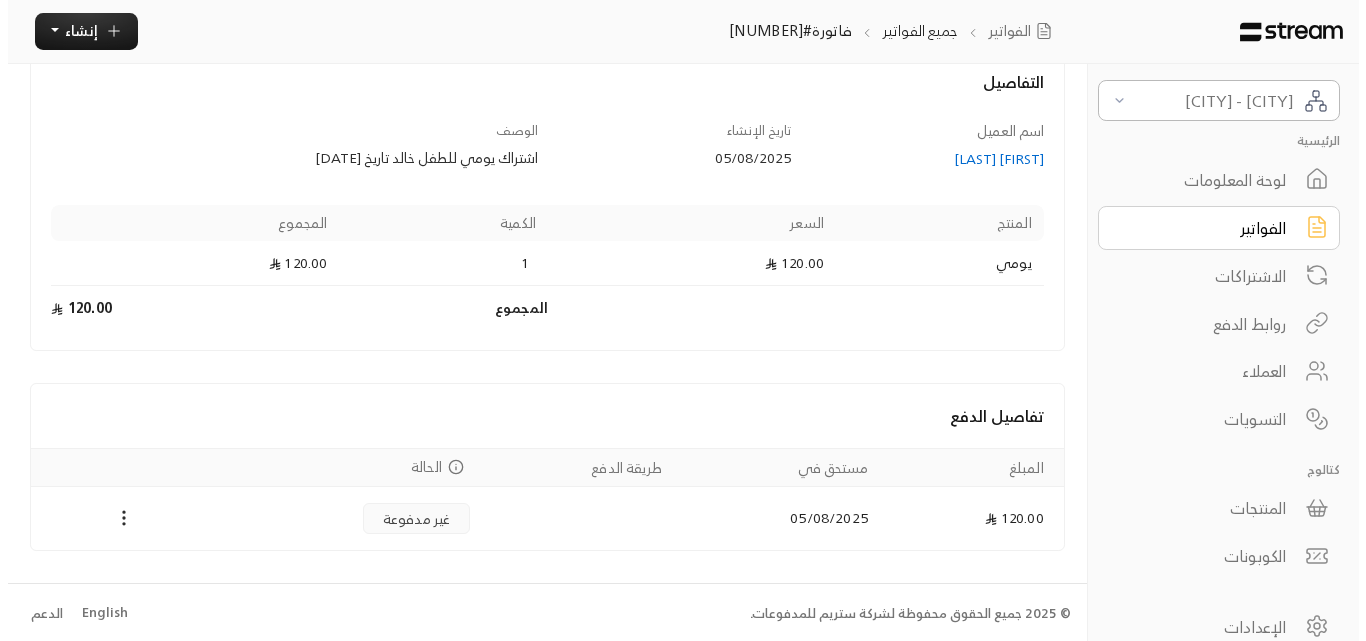 scroll, scrollTop: 119, scrollLeft: 0, axis: vertical 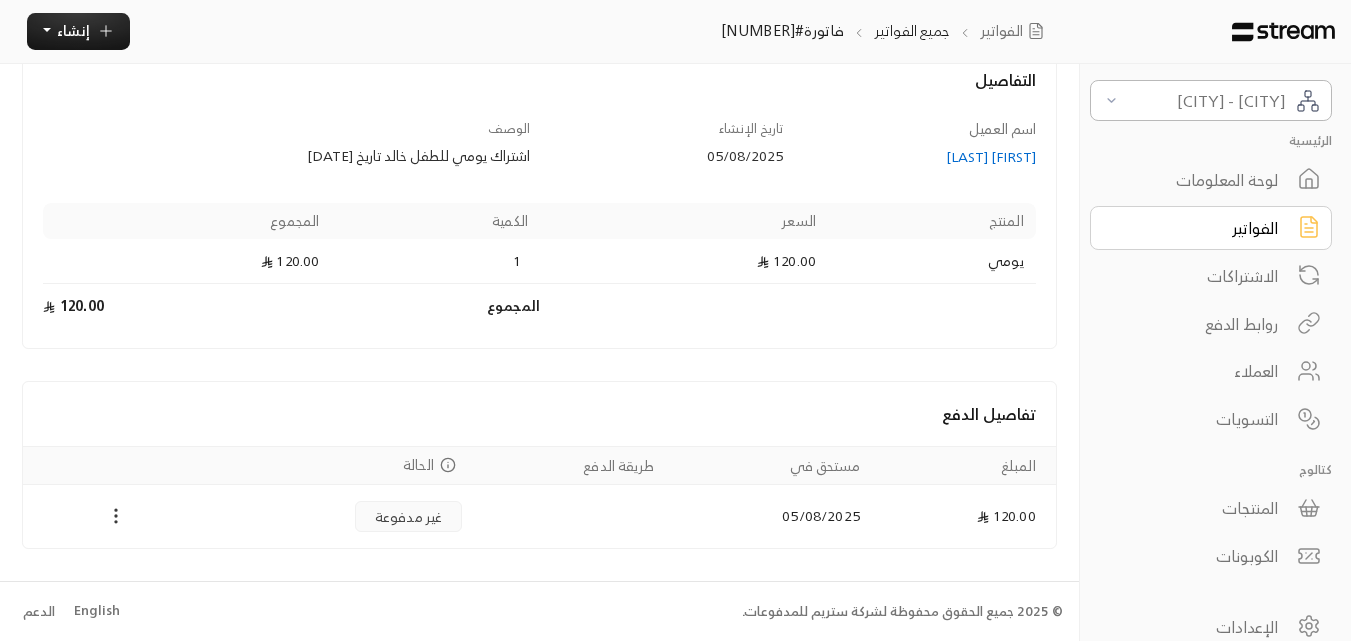 click 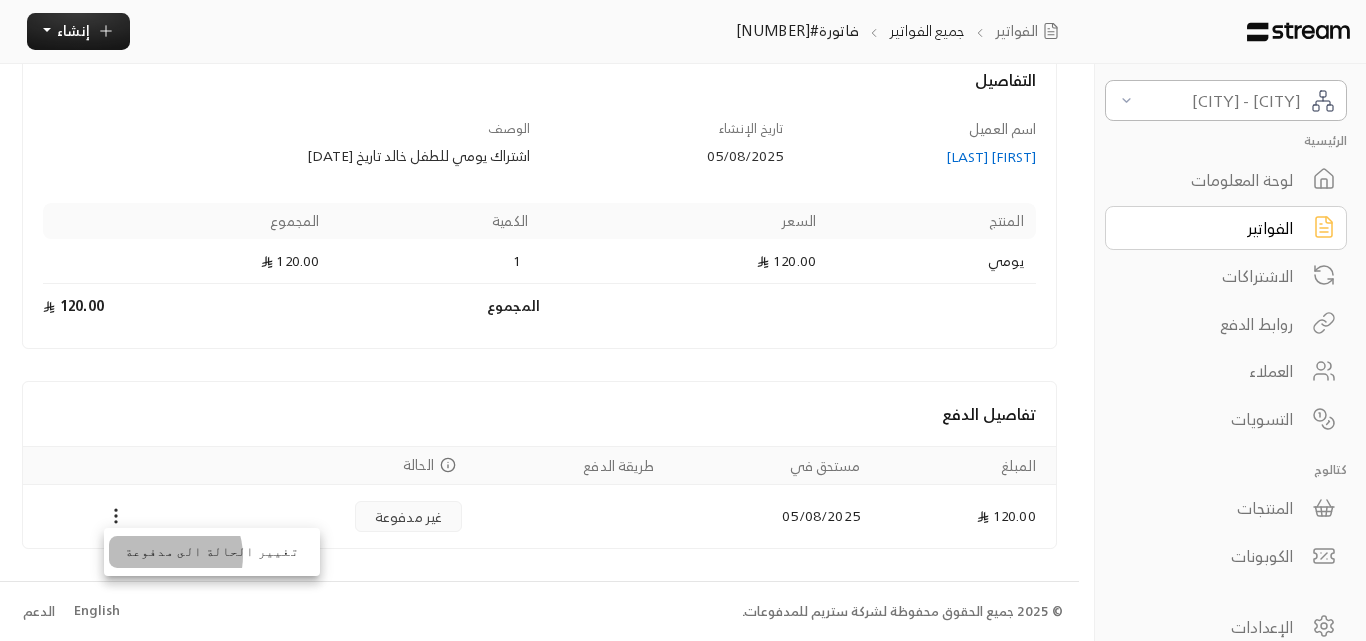 click on "تغيير الحالة الى مدفوعة" at bounding box center (212, 552) 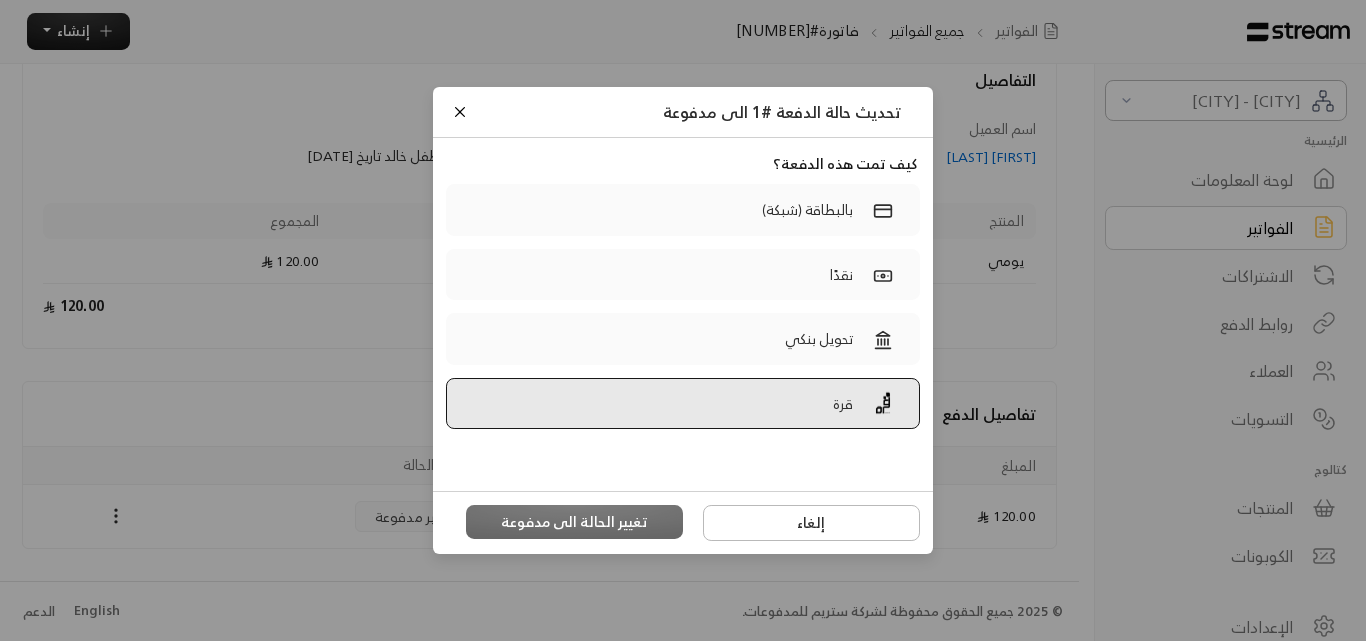 click on "كيف تمت هذه الدفعة؟ بالبطاقة (شبكة) نقدًا تحويل بنكي قرة" at bounding box center [683, 298] 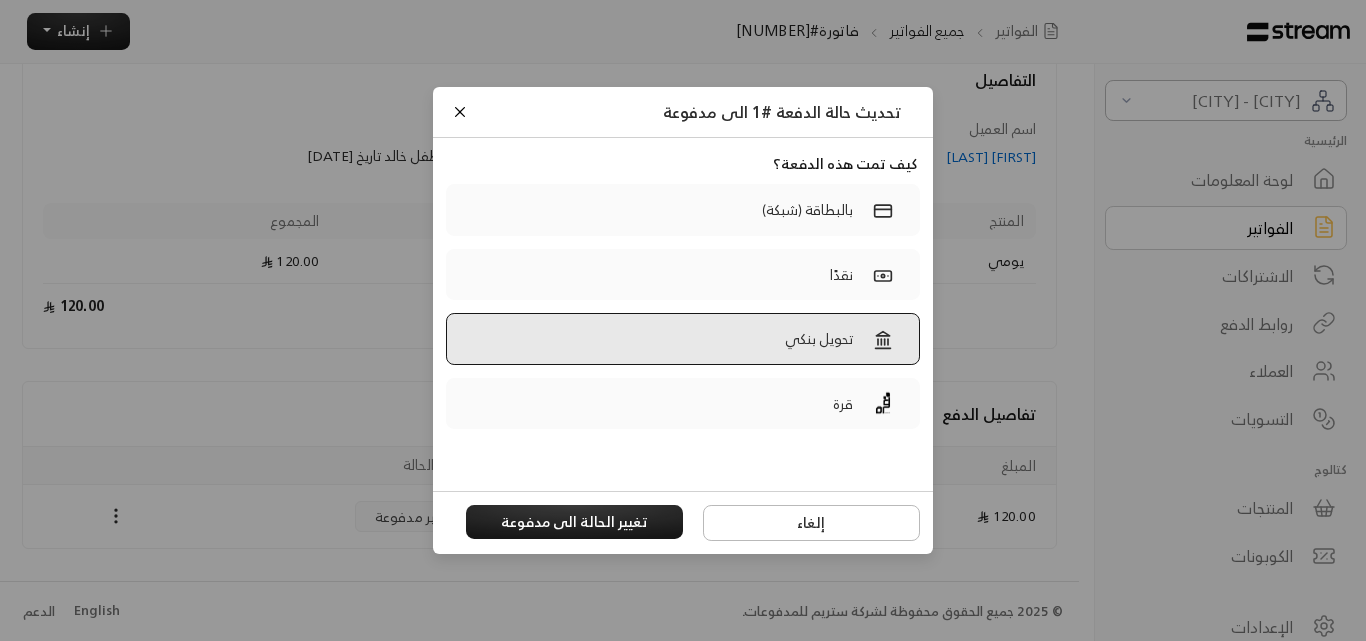 click on "تحويل بنكي" at bounding box center (819, 338) 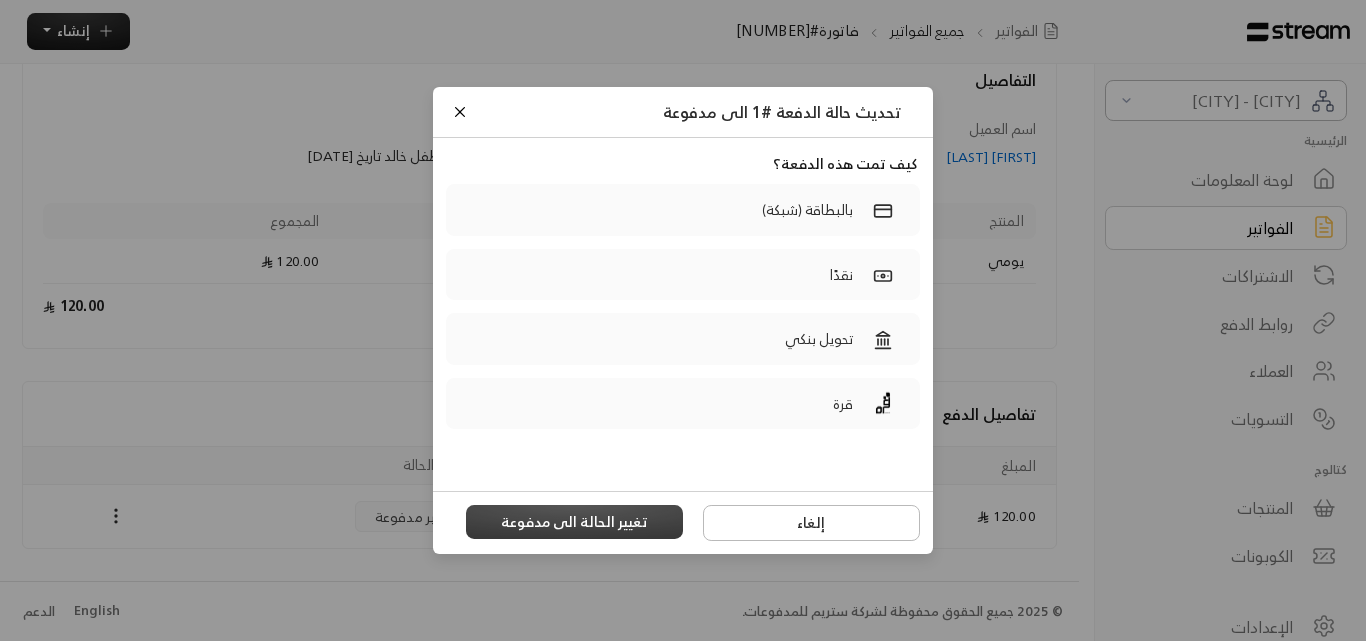 click on "تغيير الحالة الى مدفوعة" at bounding box center [575, 522] 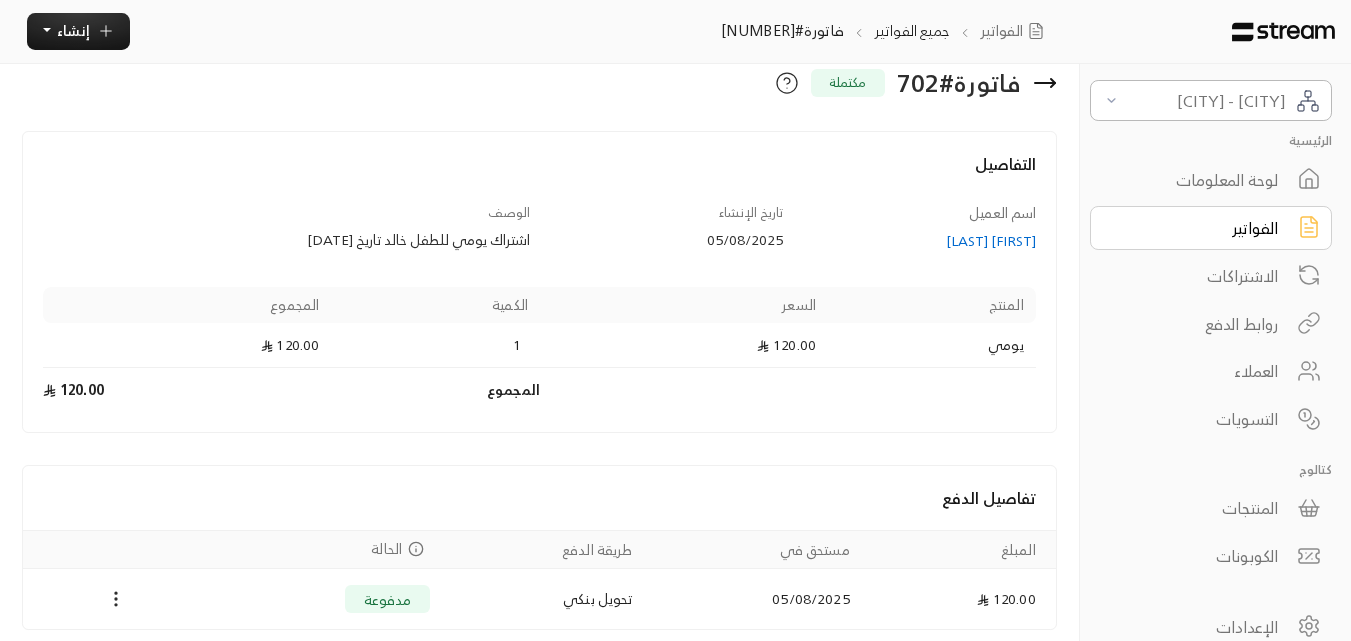 scroll, scrollTop: 0, scrollLeft: 0, axis: both 